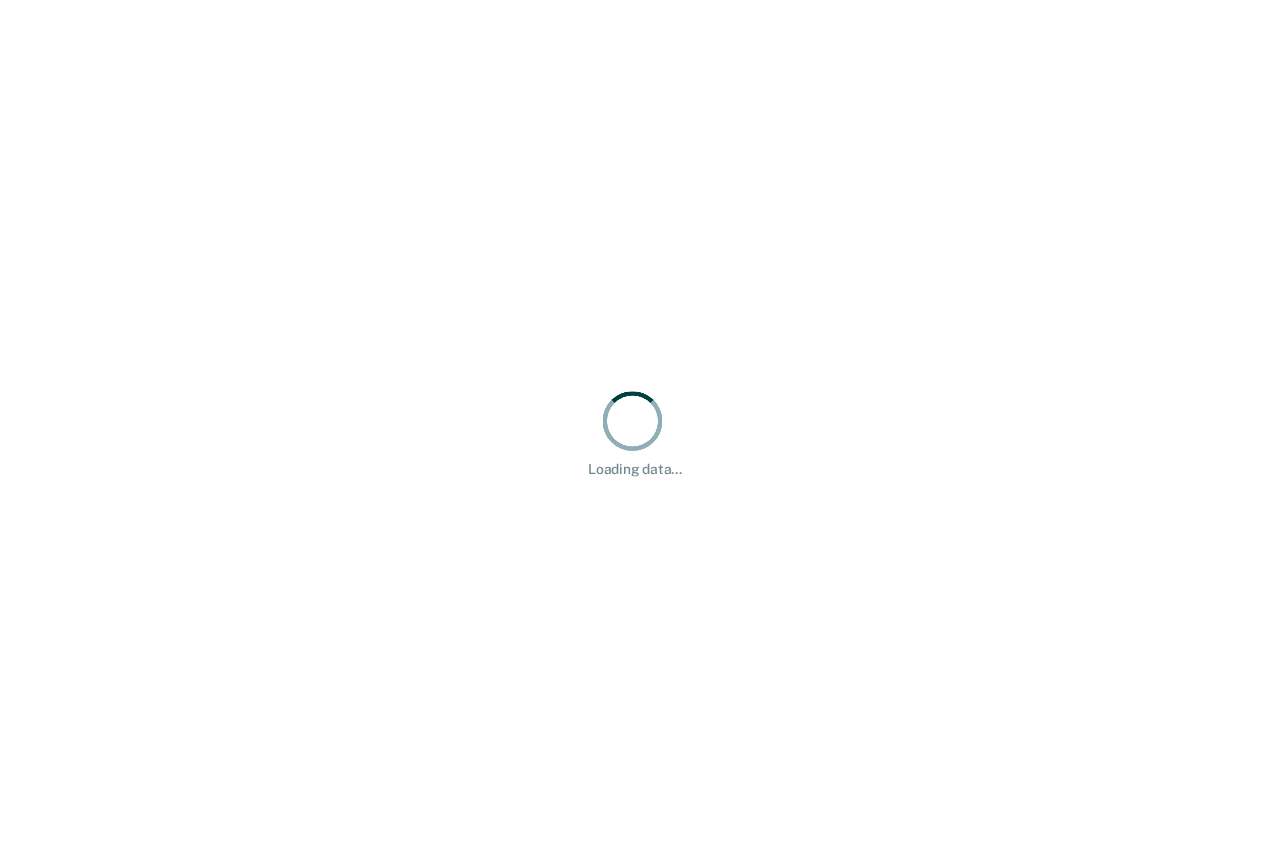 scroll, scrollTop: 0, scrollLeft: 0, axis: both 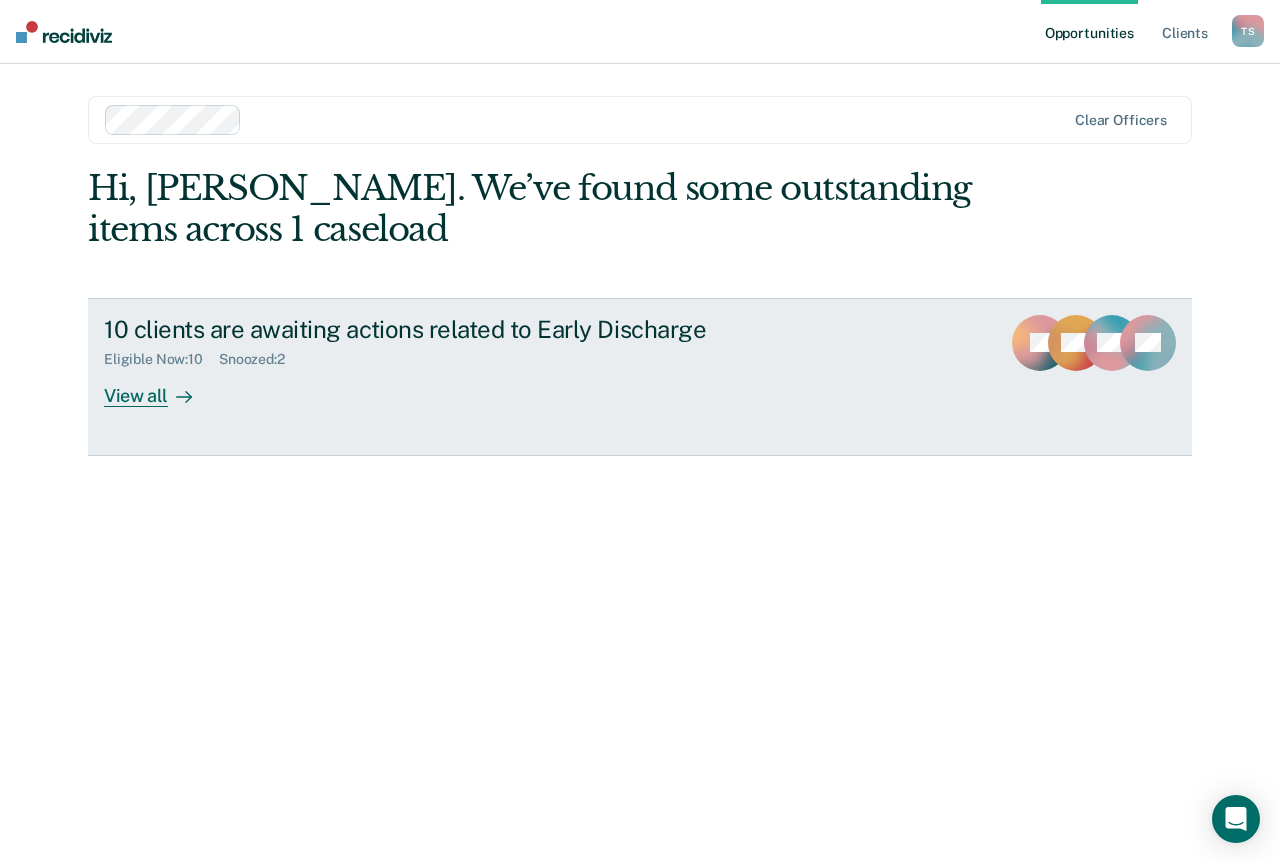 click 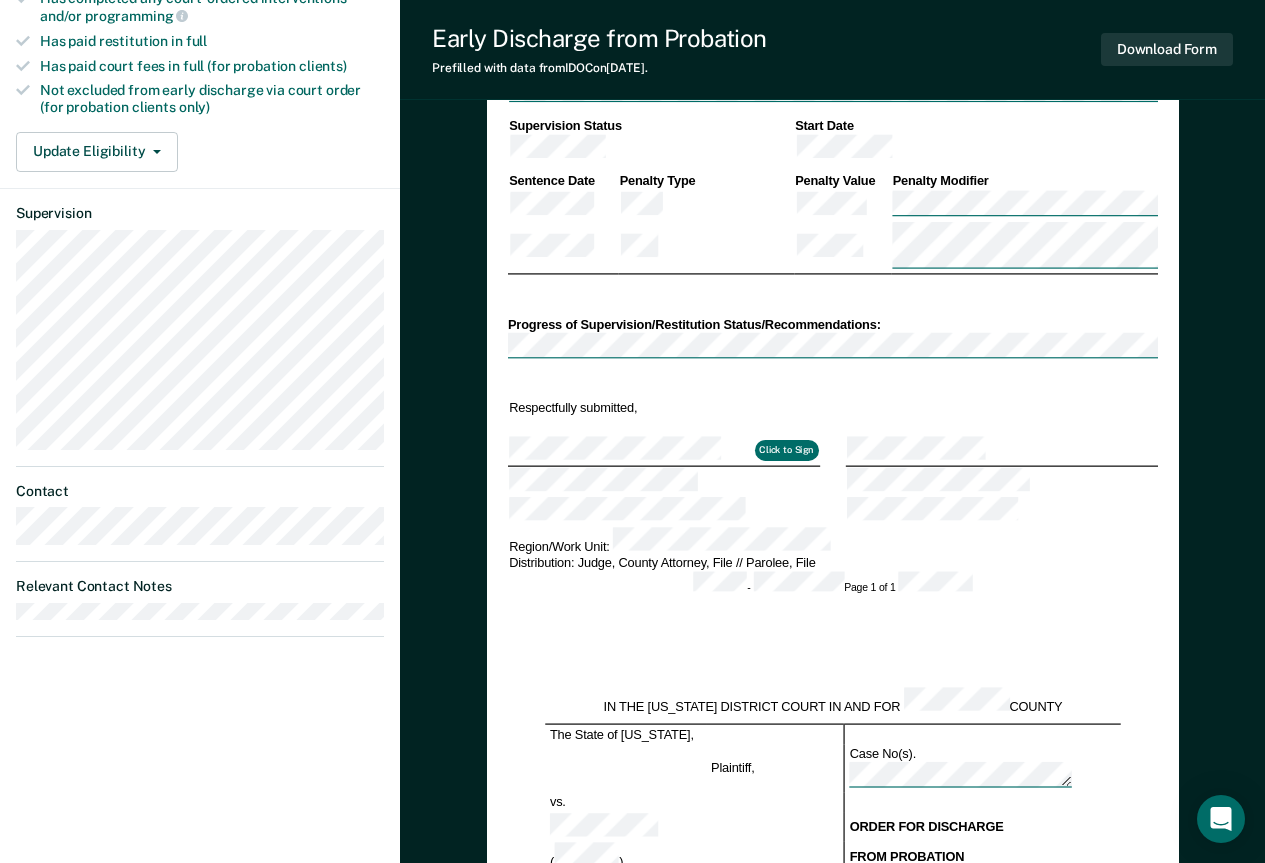 scroll, scrollTop: 300, scrollLeft: 0, axis: vertical 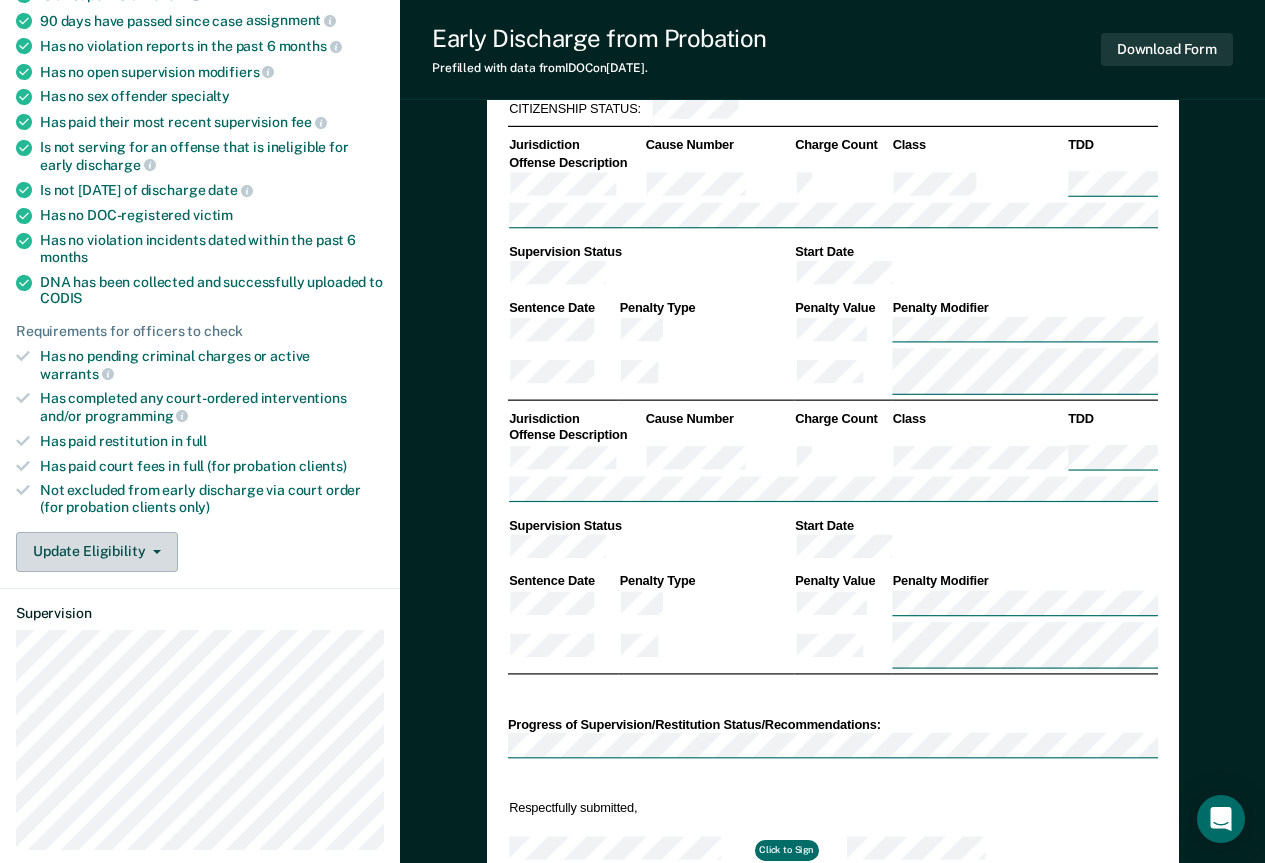 click on "Update Eligibility" at bounding box center (97, 552) 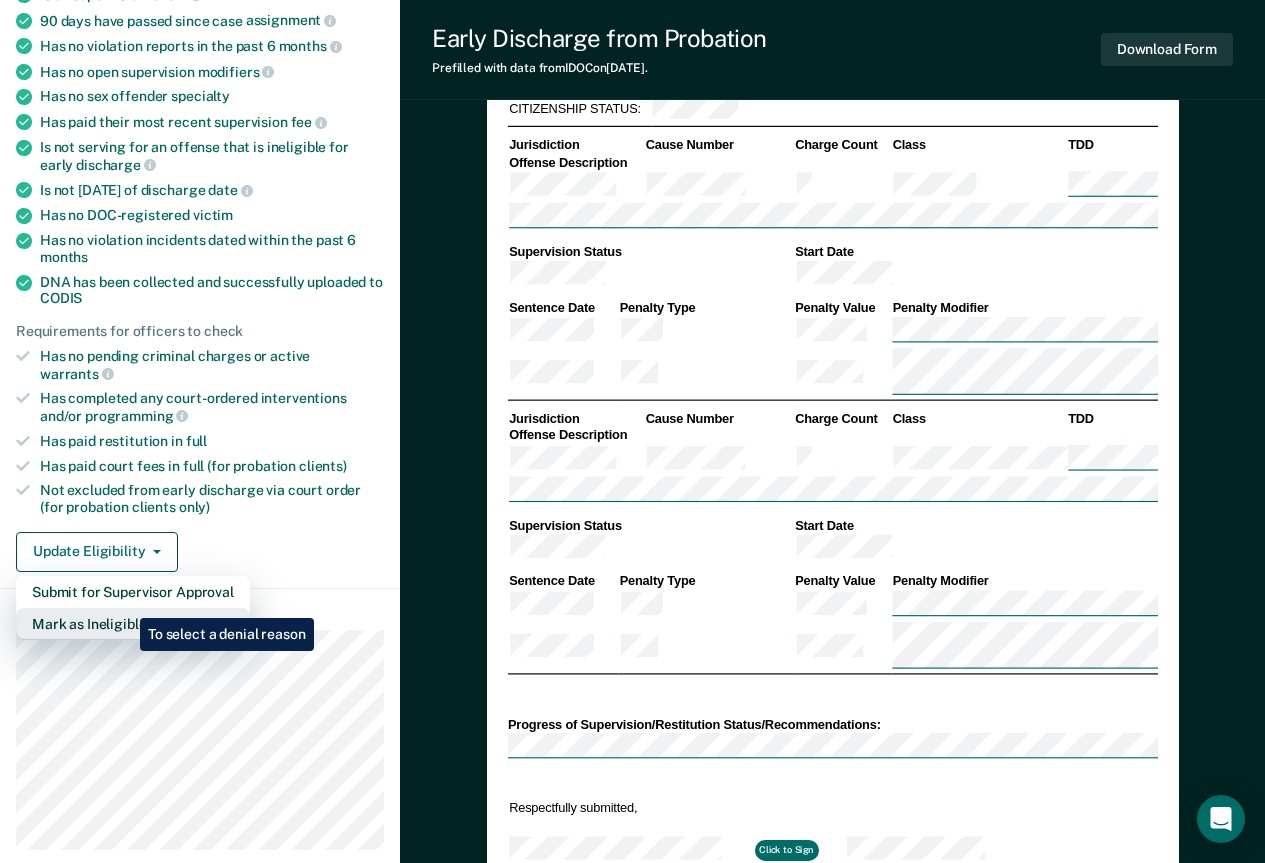 click on "Mark as Ineligible" at bounding box center (133, 624) 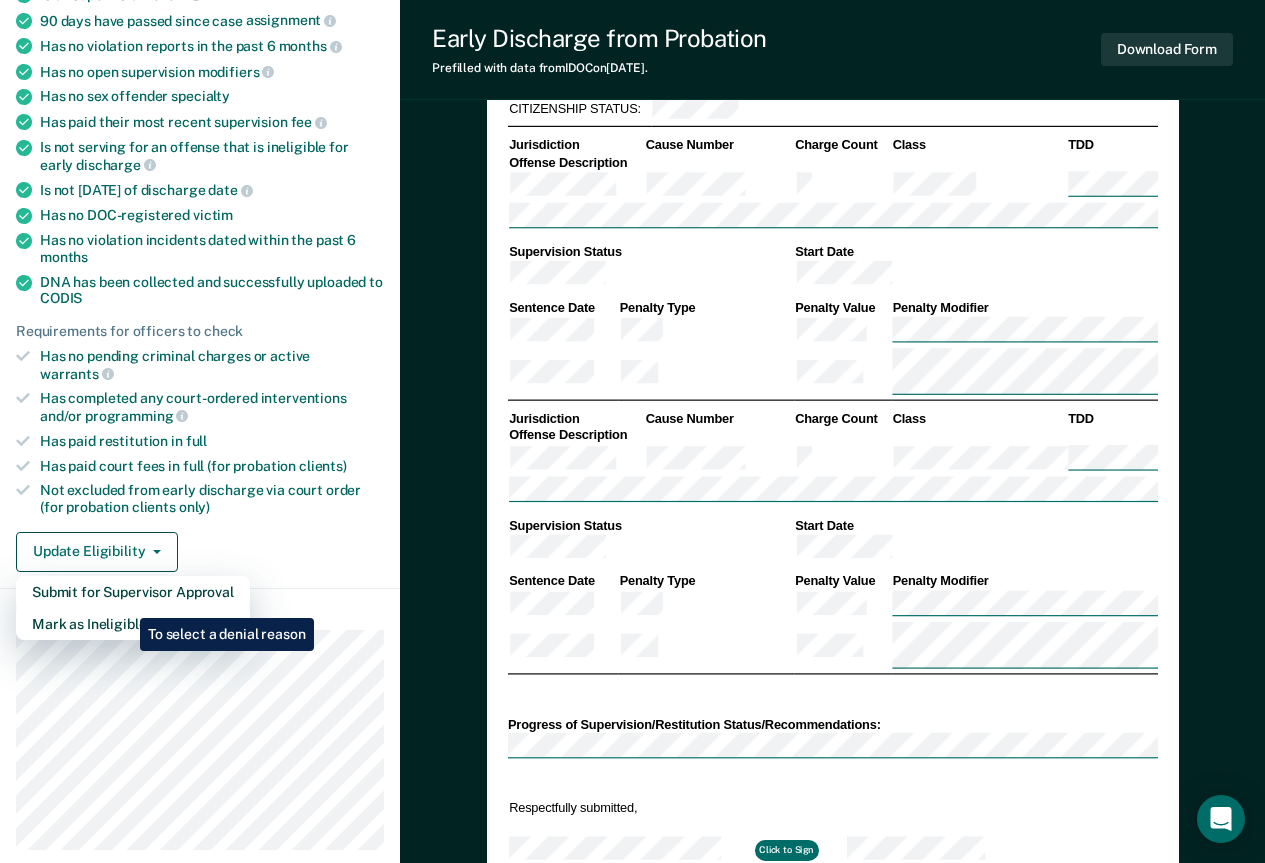 type on "x" 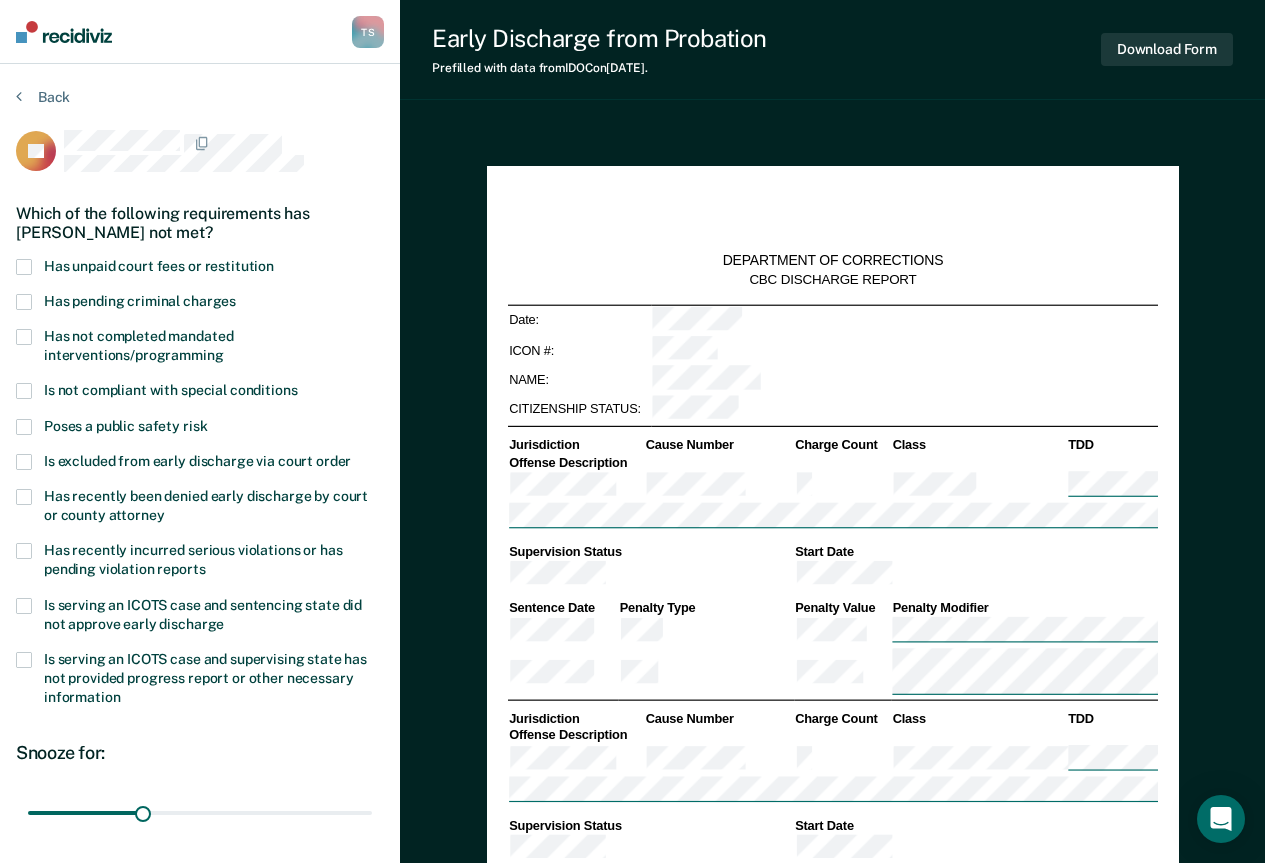 scroll, scrollTop: 300, scrollLeft: 0, axis: vertical 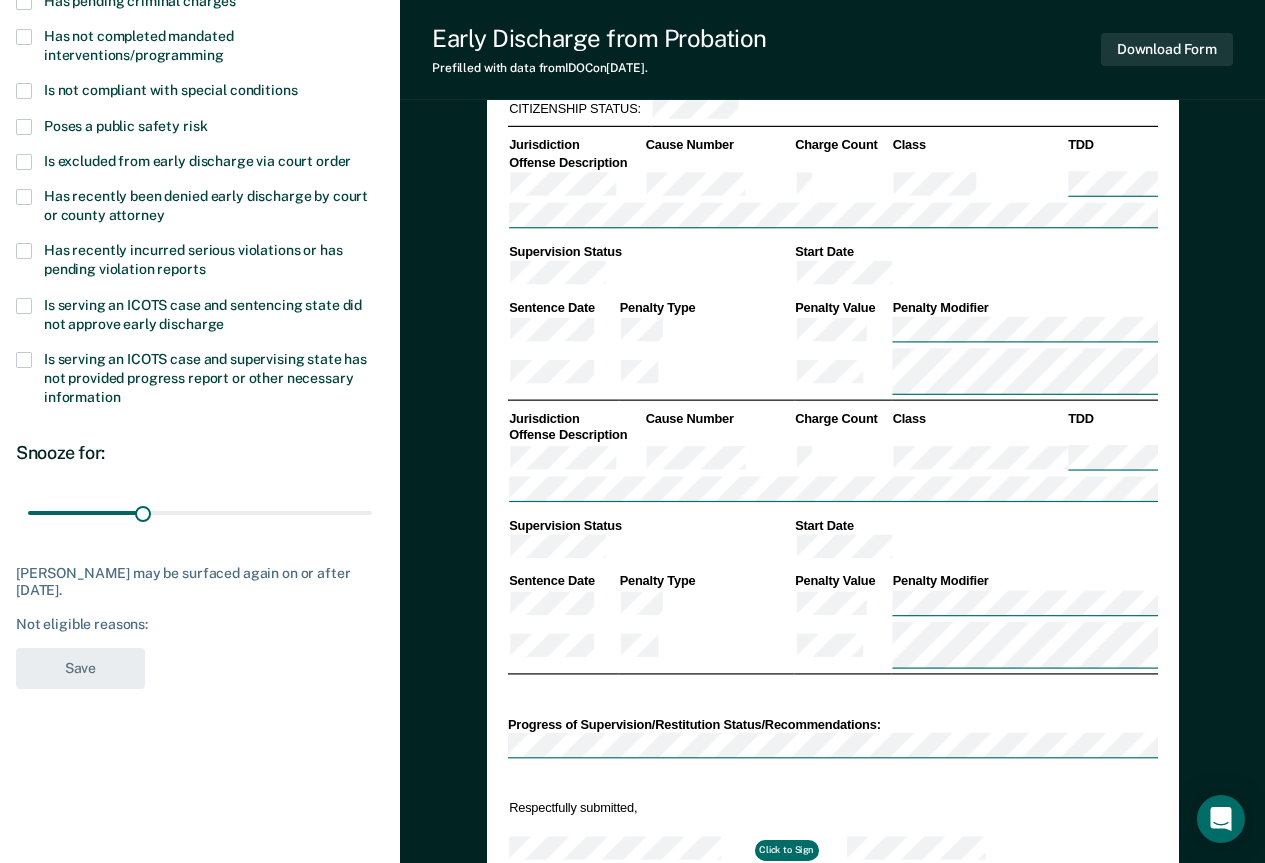 click on "JG   Which of the following requirements has Javier Guzman not met? Has unpaid court fees or restitution  Has pending criminal charges Has not completed mandated interventions/programming Is not compliant with special conditions Poses a public safety risk Is excluded from early discharge via court order  Has recently been denied early discharge by court or county attorney Has recently incurred serious violations or has pending violation reports Is serving an ICOTS case and sentencing state did not approve early discharge Is serving an ICOTS case and supervising state has not provided progress report or other necessary information Snooze for: 30 days Javier Guzman may be surfaced again on or after August 15, 2025. Not eligible reasons:  Save" at bounding box center [200, 265] 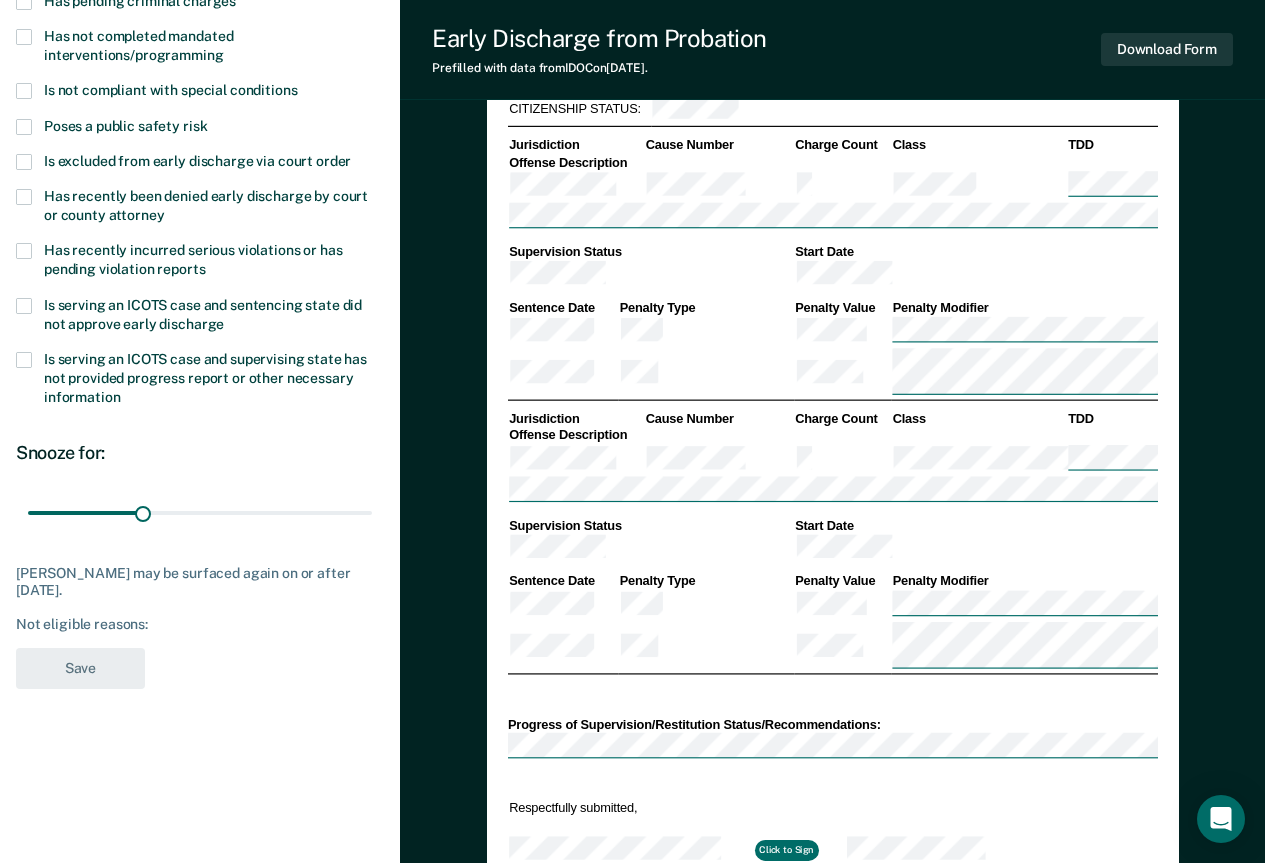 scroll, scrollTop: 0, scrollLeft: 0, axis: both 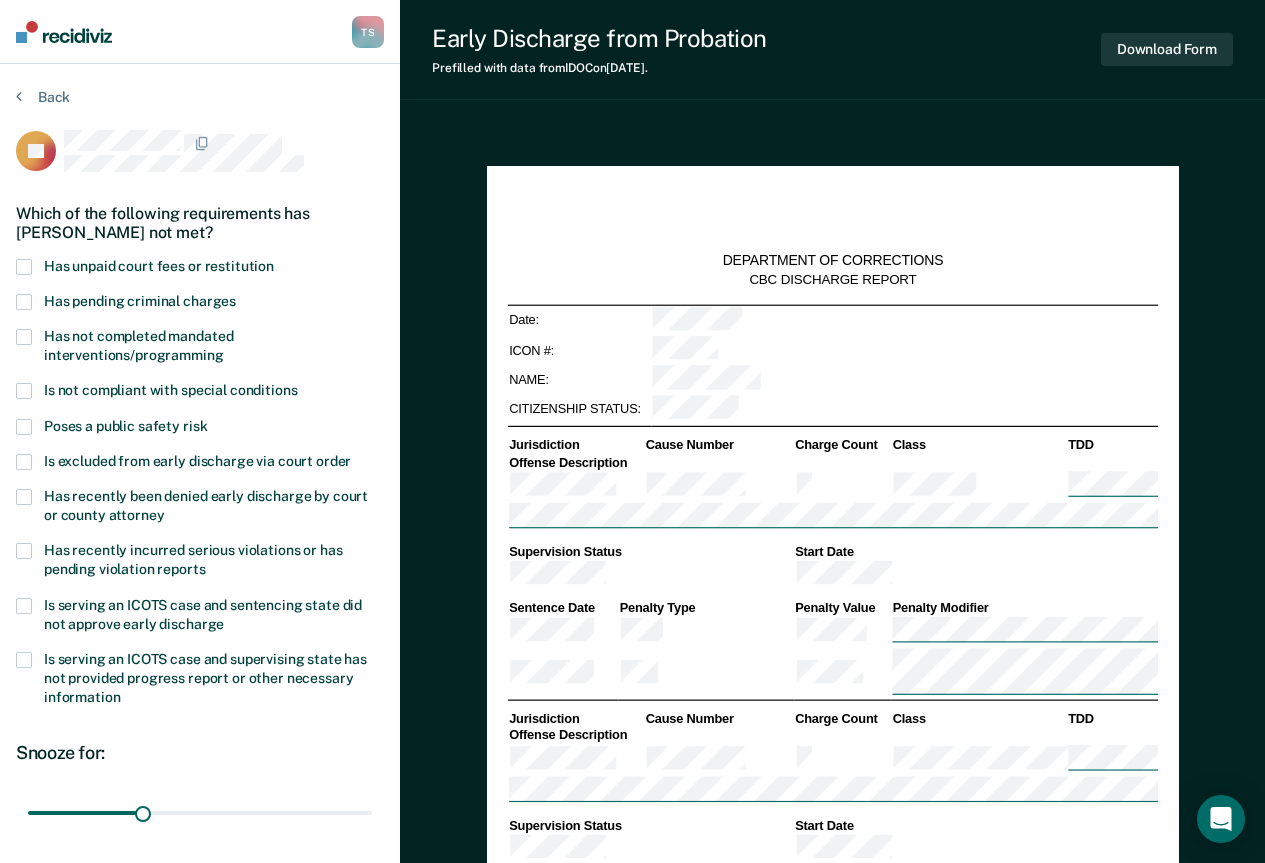 click on "Is serving an ICOTS case and sentencing state did not approve early discharge" at bounding box center [203, 614] 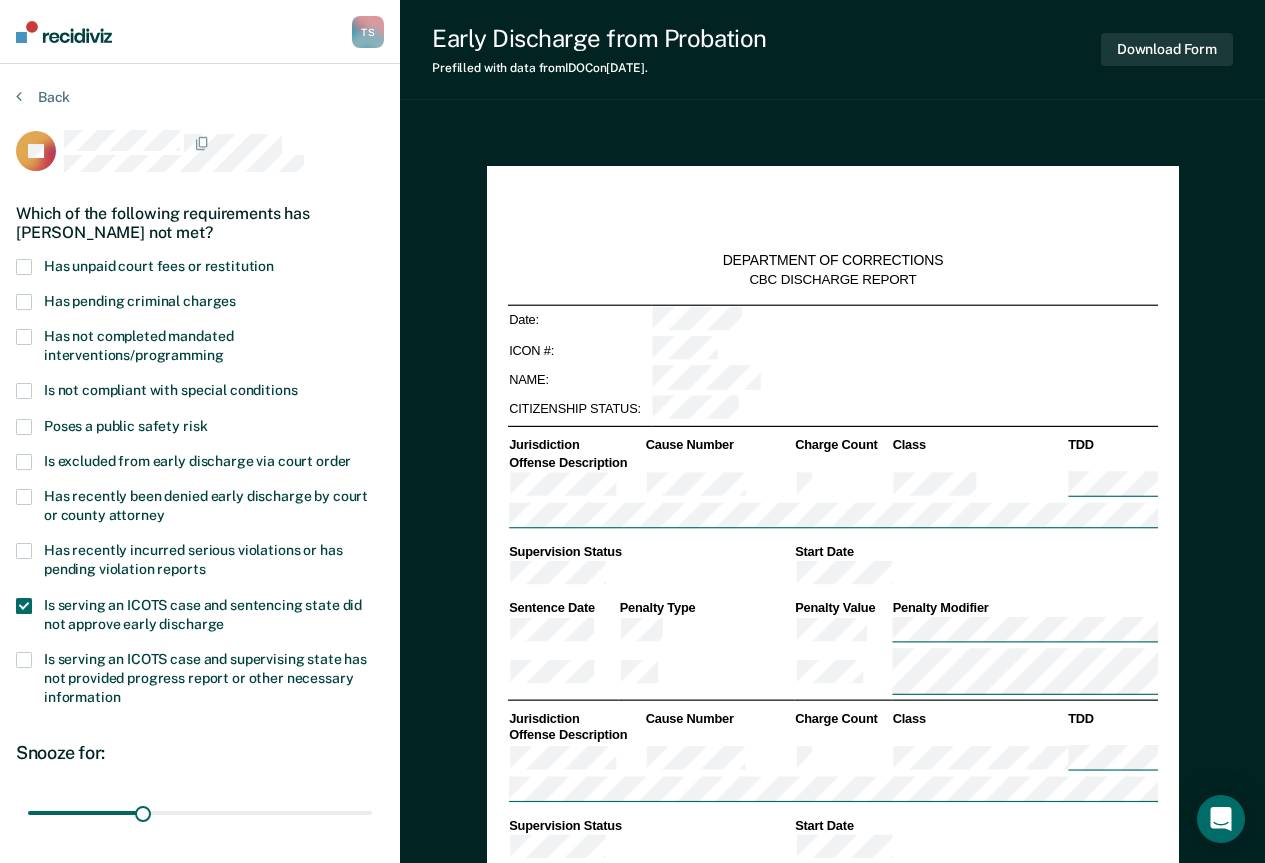 click on "Is serving an ICOTS case and sentencing state did not approve early discharge" at bounding box center (203, 614) 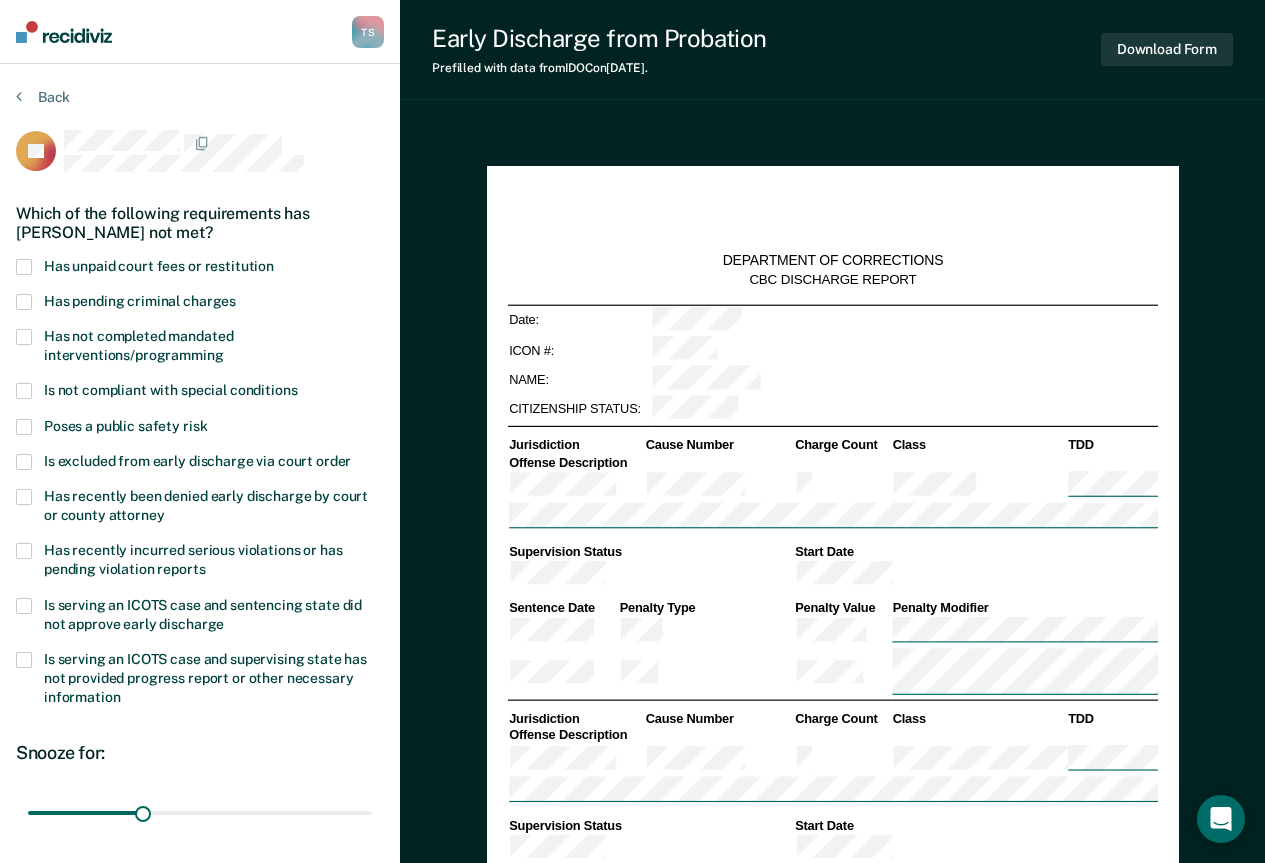 scroll, scrollTop: 300, scrollLeft: 0, axis: vertical 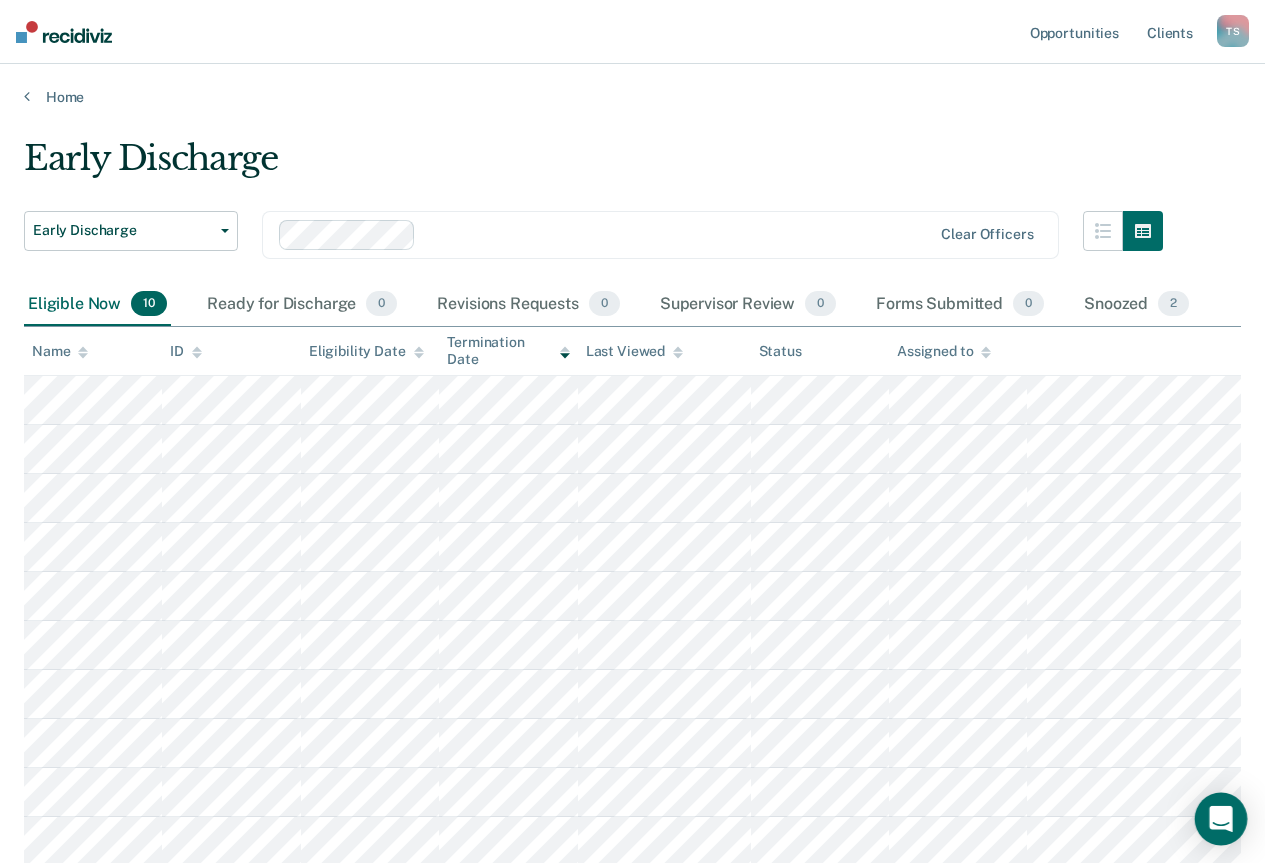 click 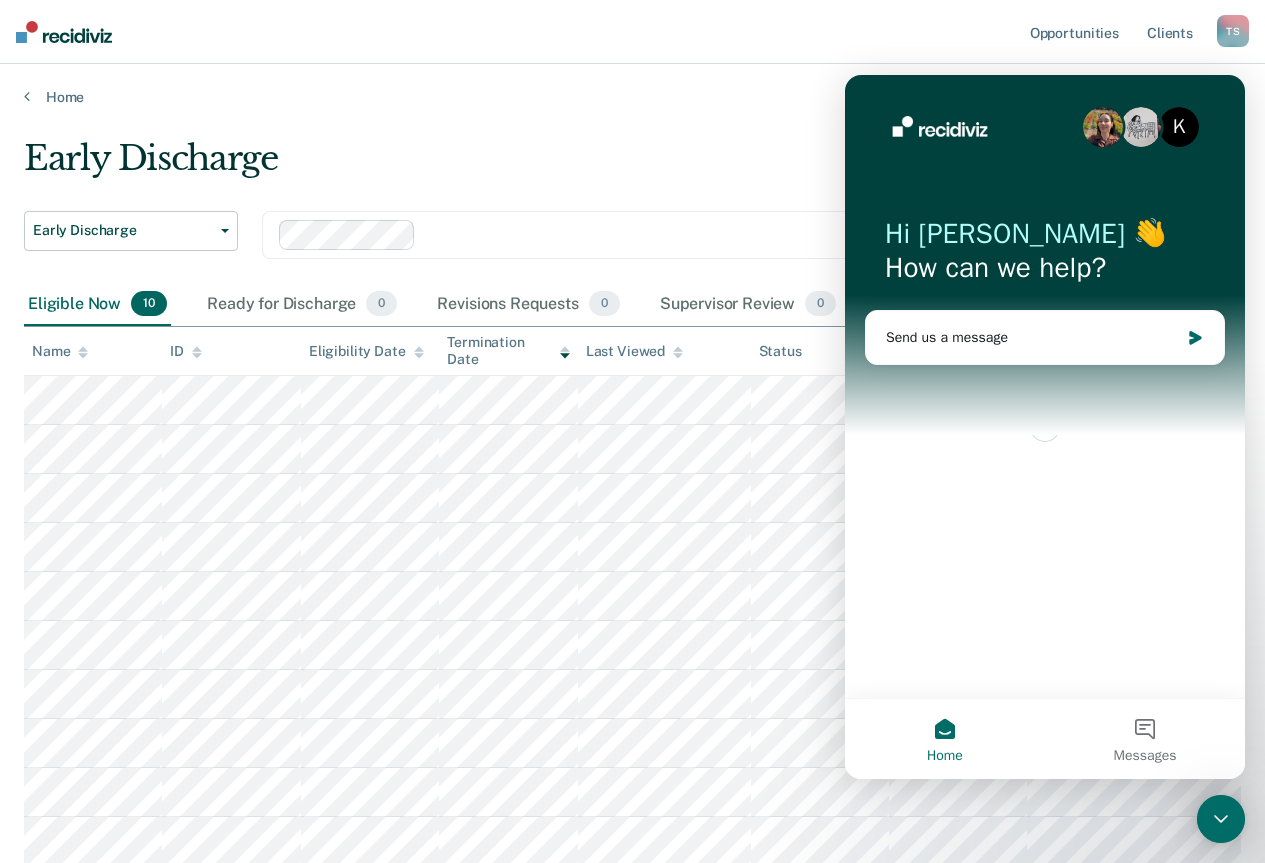 scroll, scrollTop: 0, scrollLeft: 0, axis: both 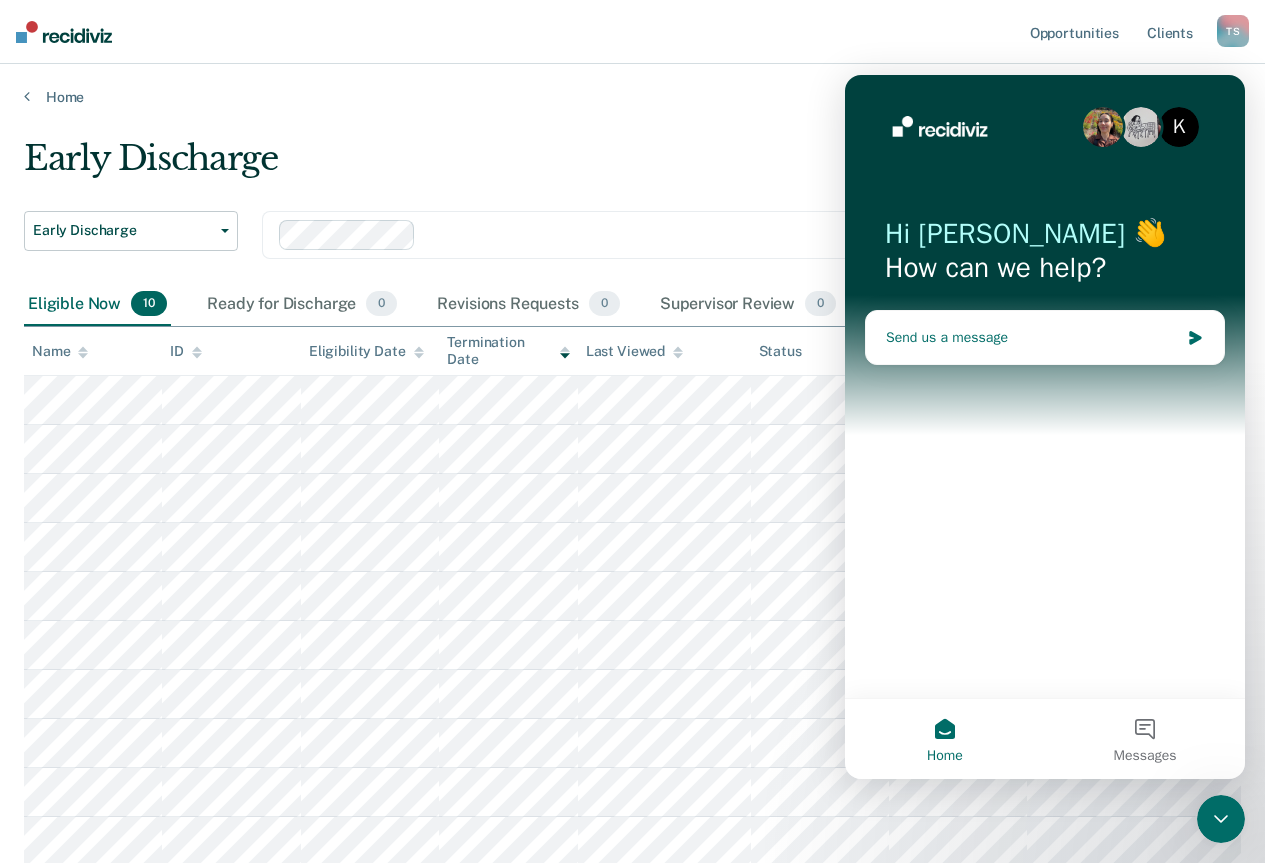 click on "Send us a message" at bounding box center (1032, 337) 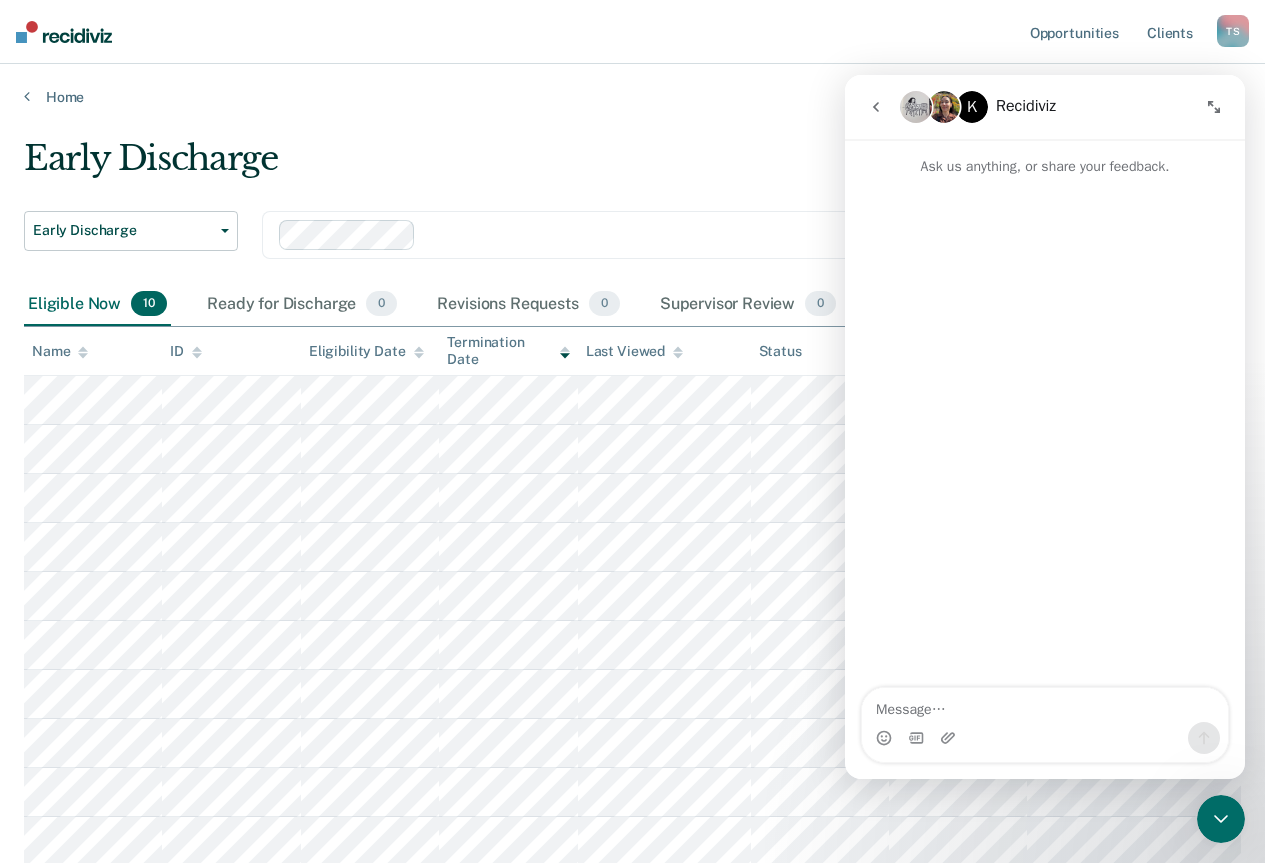click at bounding box center (1045, 705) 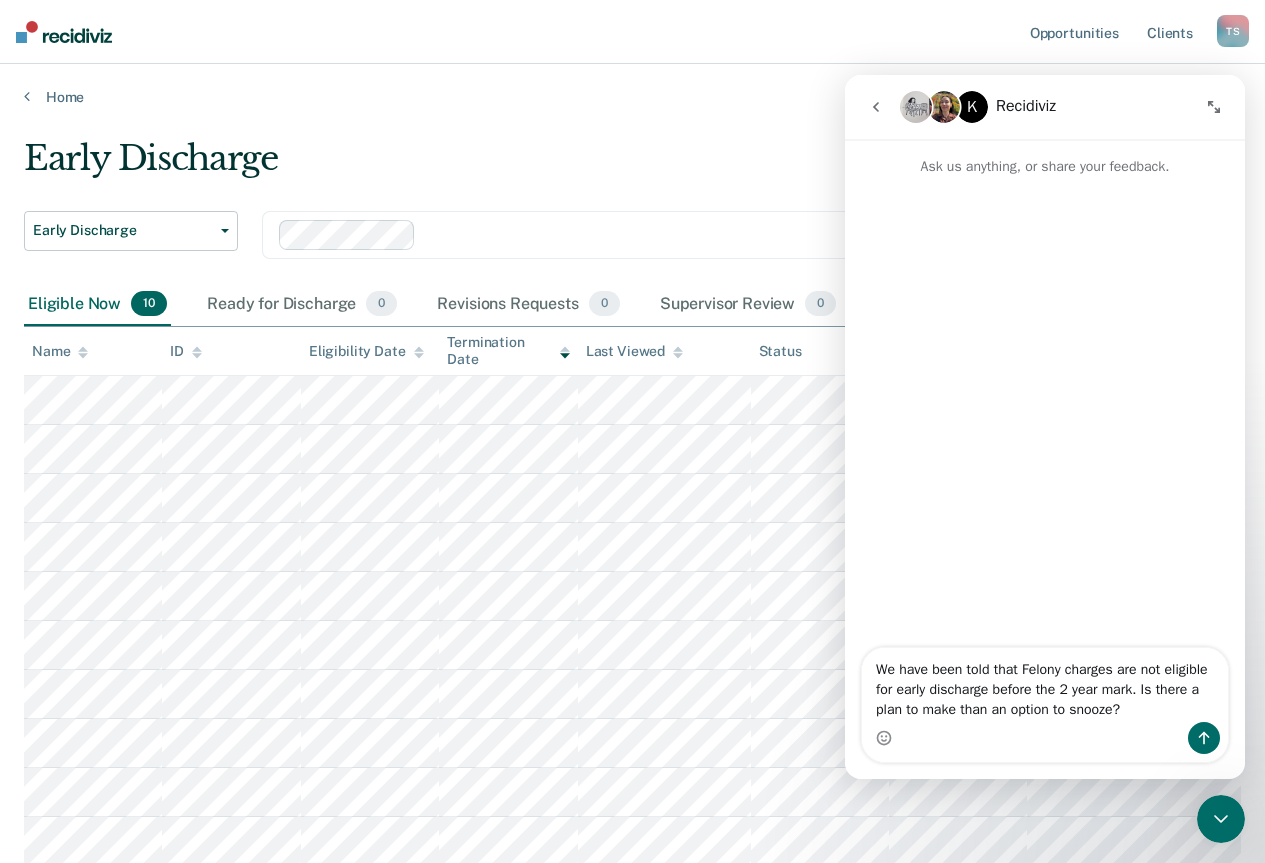 type on "We have been told that Felony charges are not eligible for early discharge before the 2 year mark. Is there a plan to make than an option to snooze?" 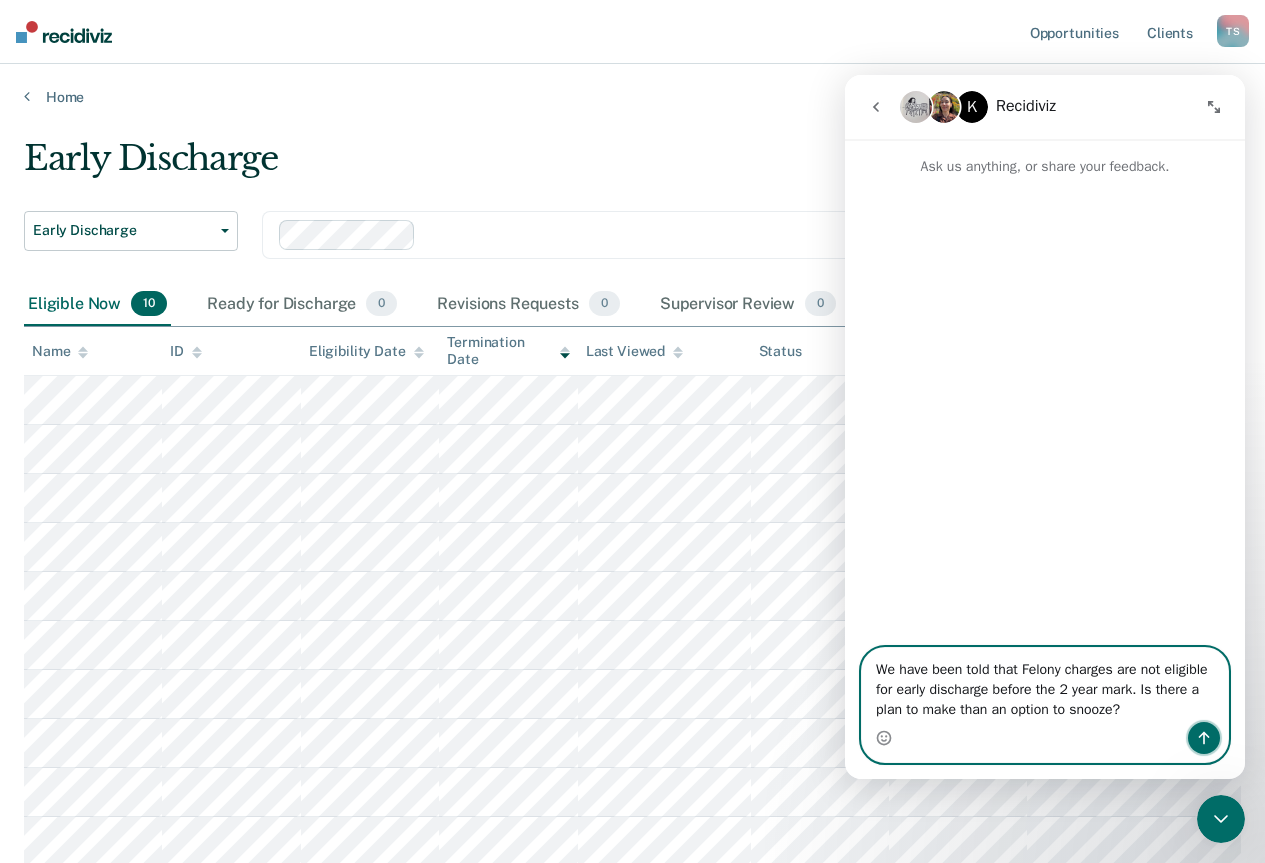 click 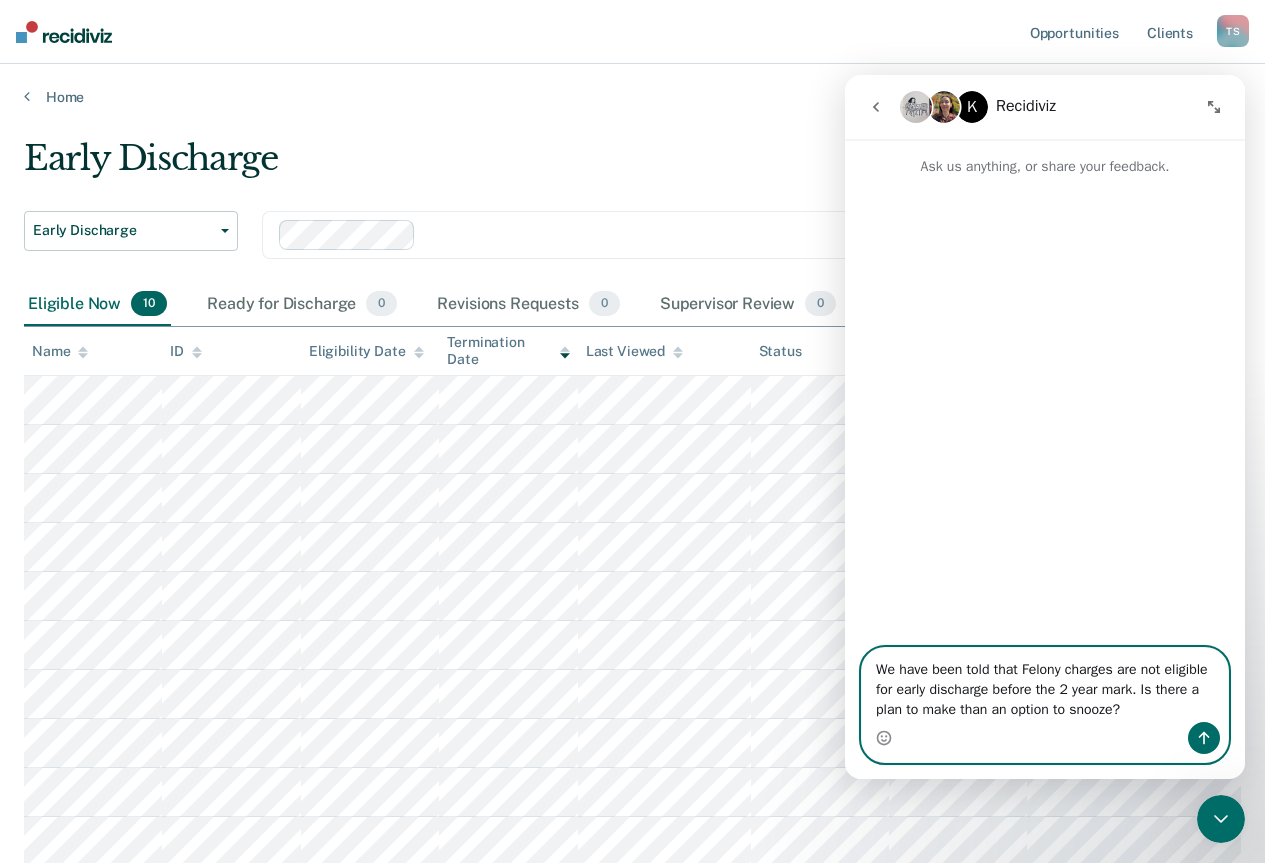 type 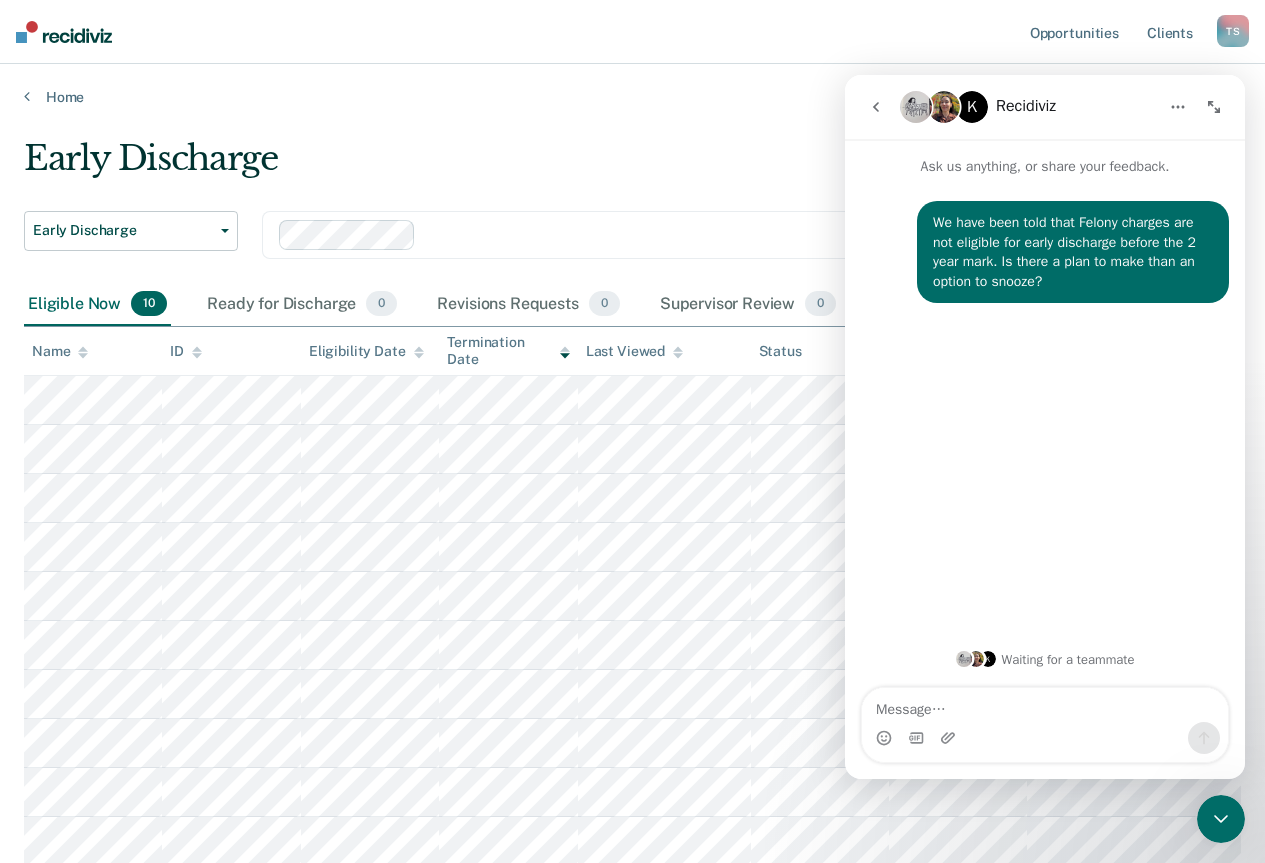 click at bounding box center (1214, 107) 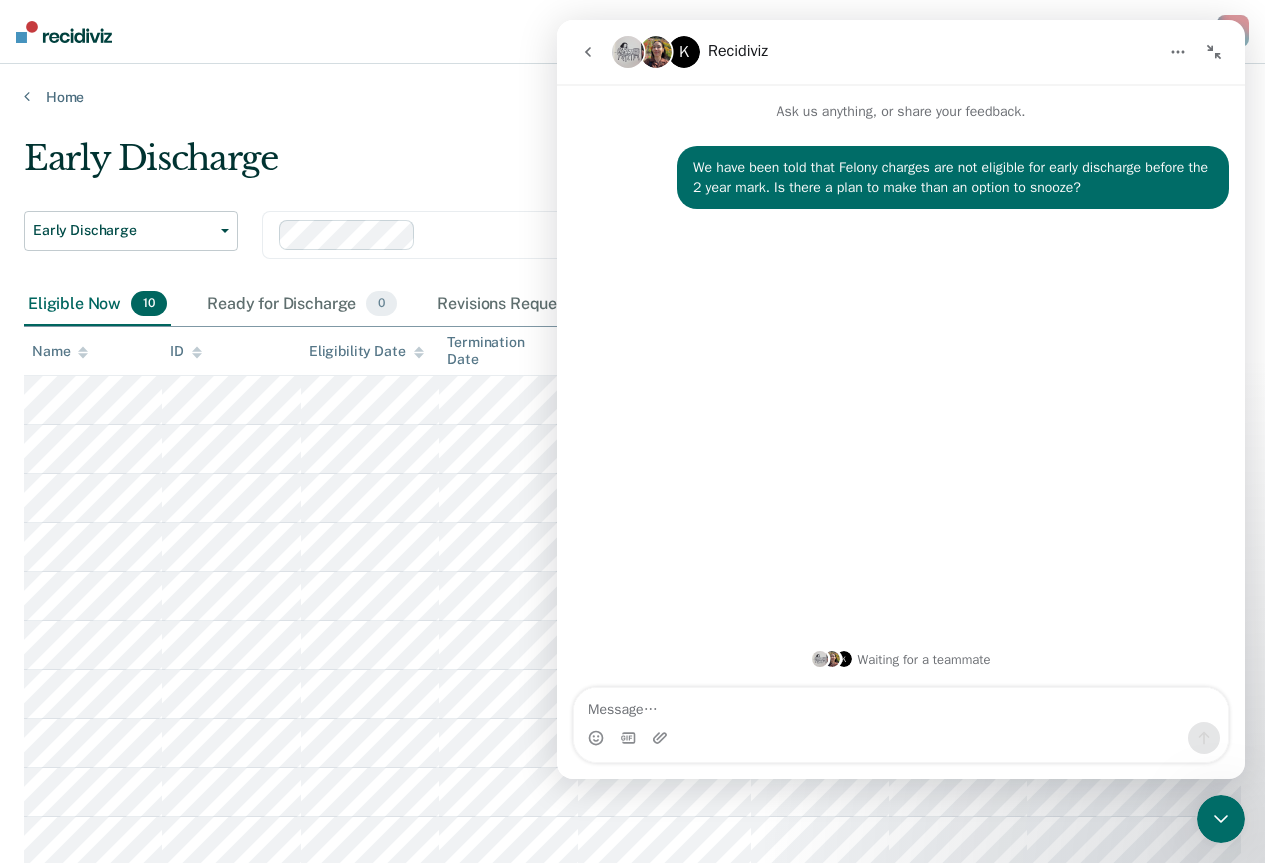 click 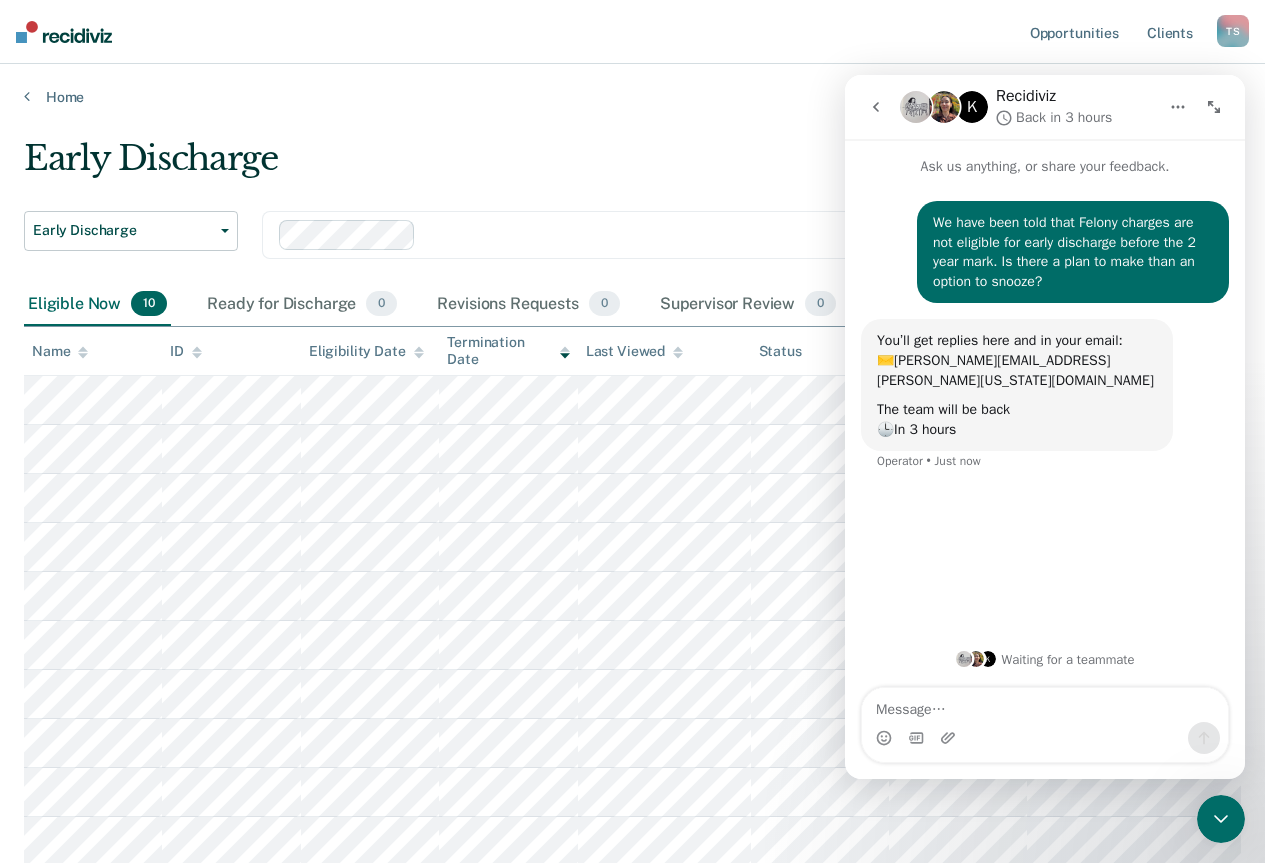 click on "You’ll get replies here and in your email: ✉️  todd.sprague@iowa.gov" at bounding box center [1017, 360] 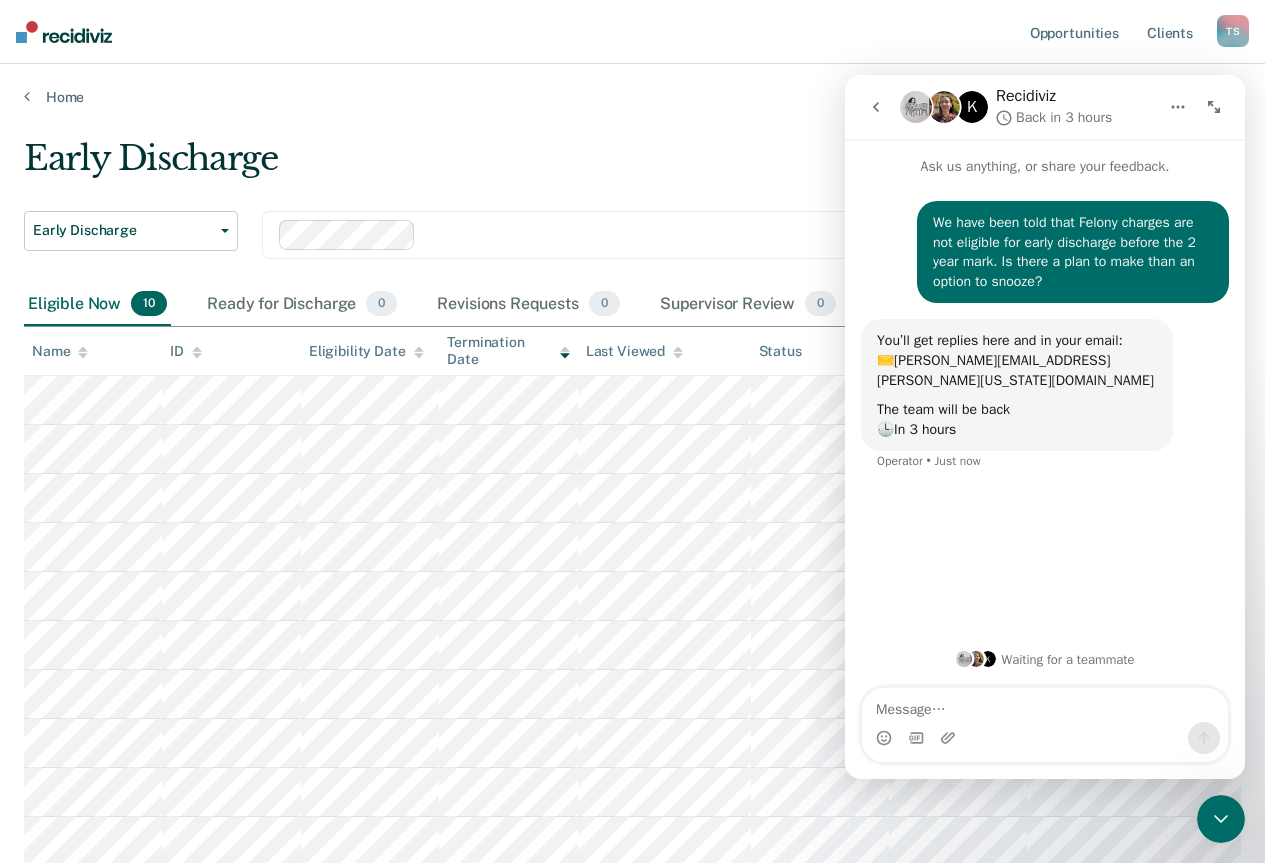click 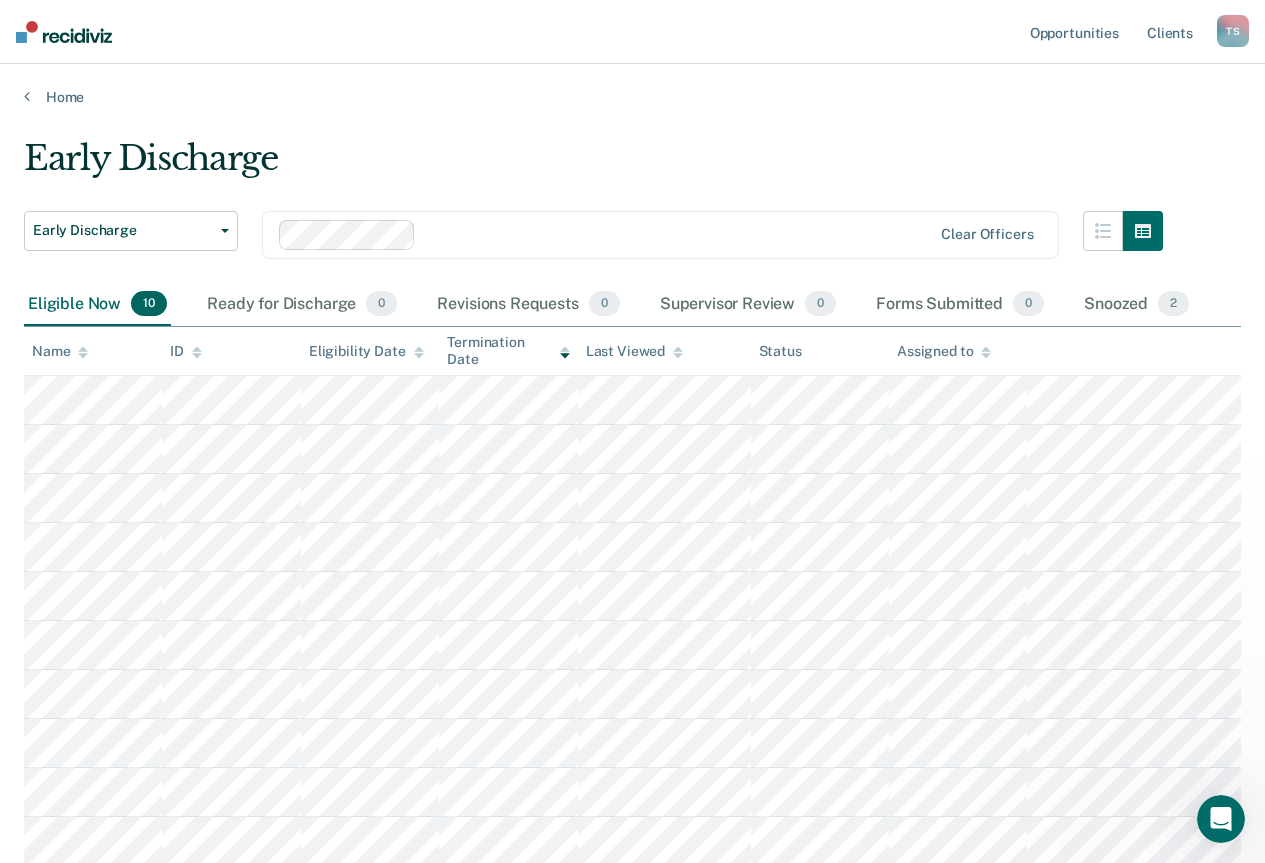scroll, scrollTop: 0, scrollLeft: 0, axis: both 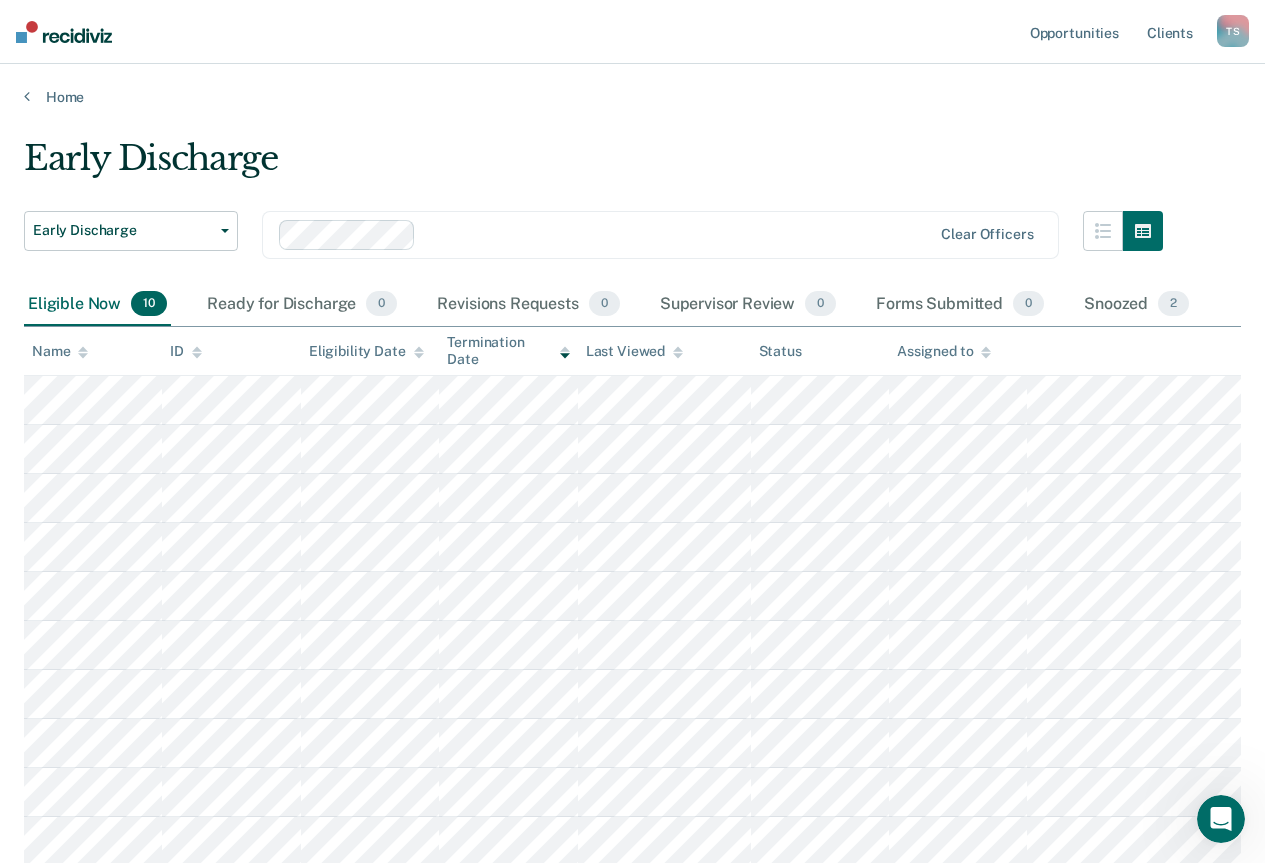 click on "Eligibility Date" at bounding box center (366, 351) 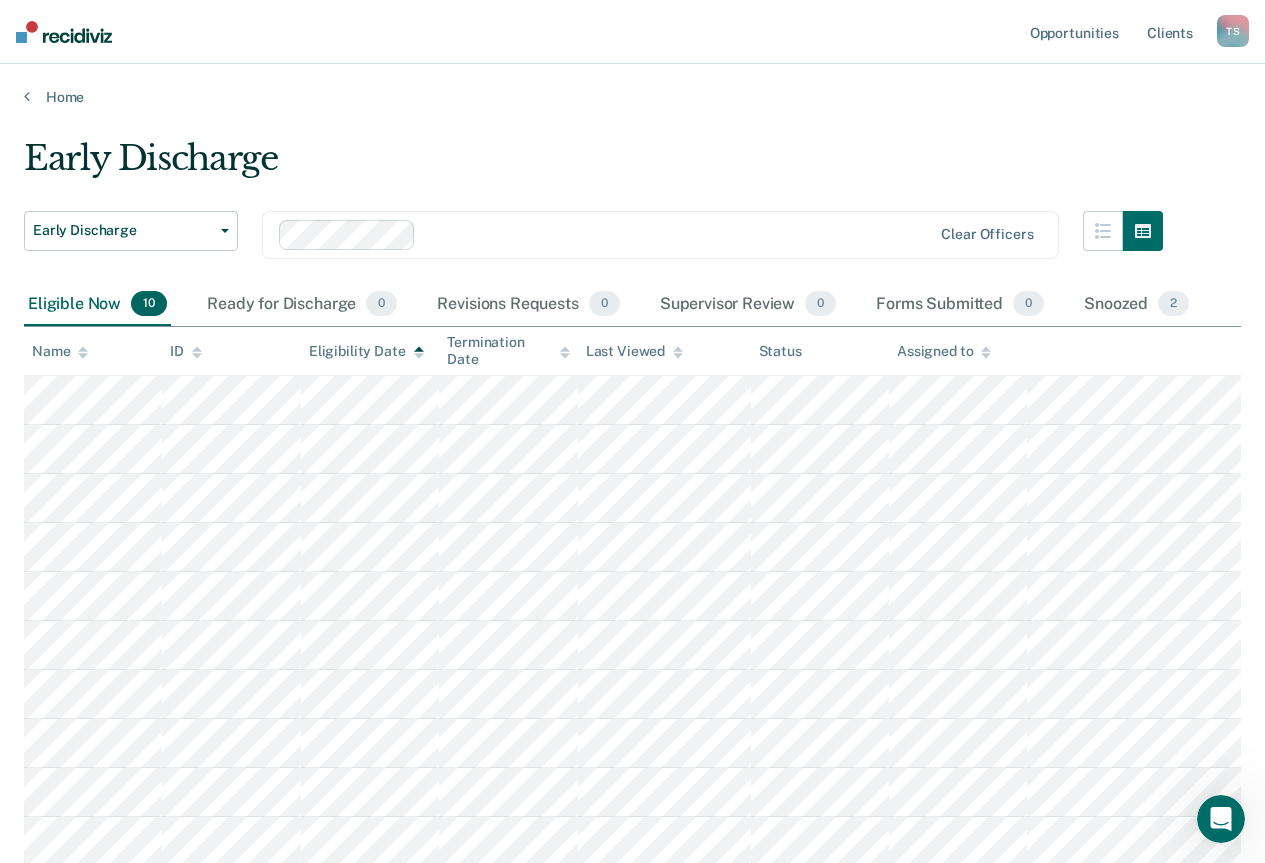 click on "Eligibility Date" at bounding box center [366, 351] 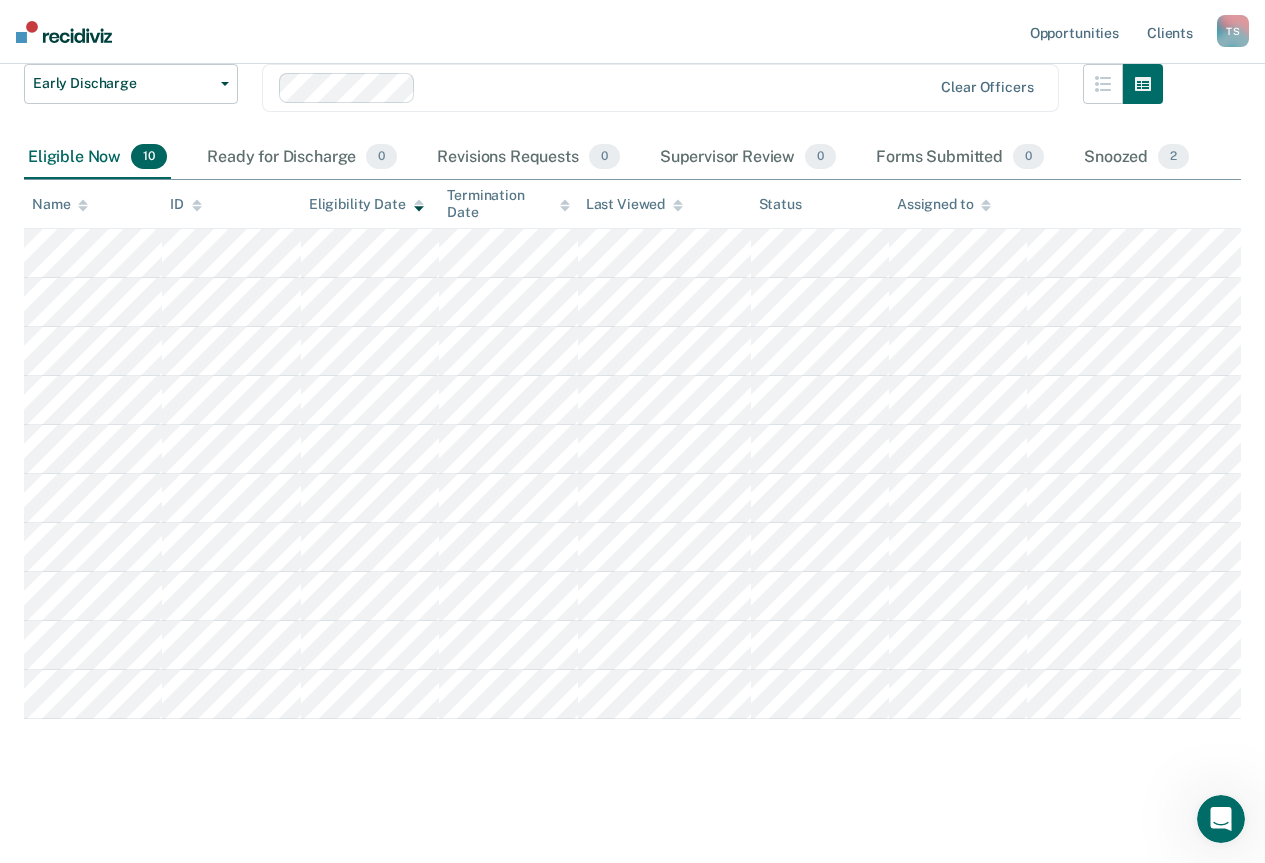 scroll, scrollTop: 0, scrollLeft: 0, axis: both 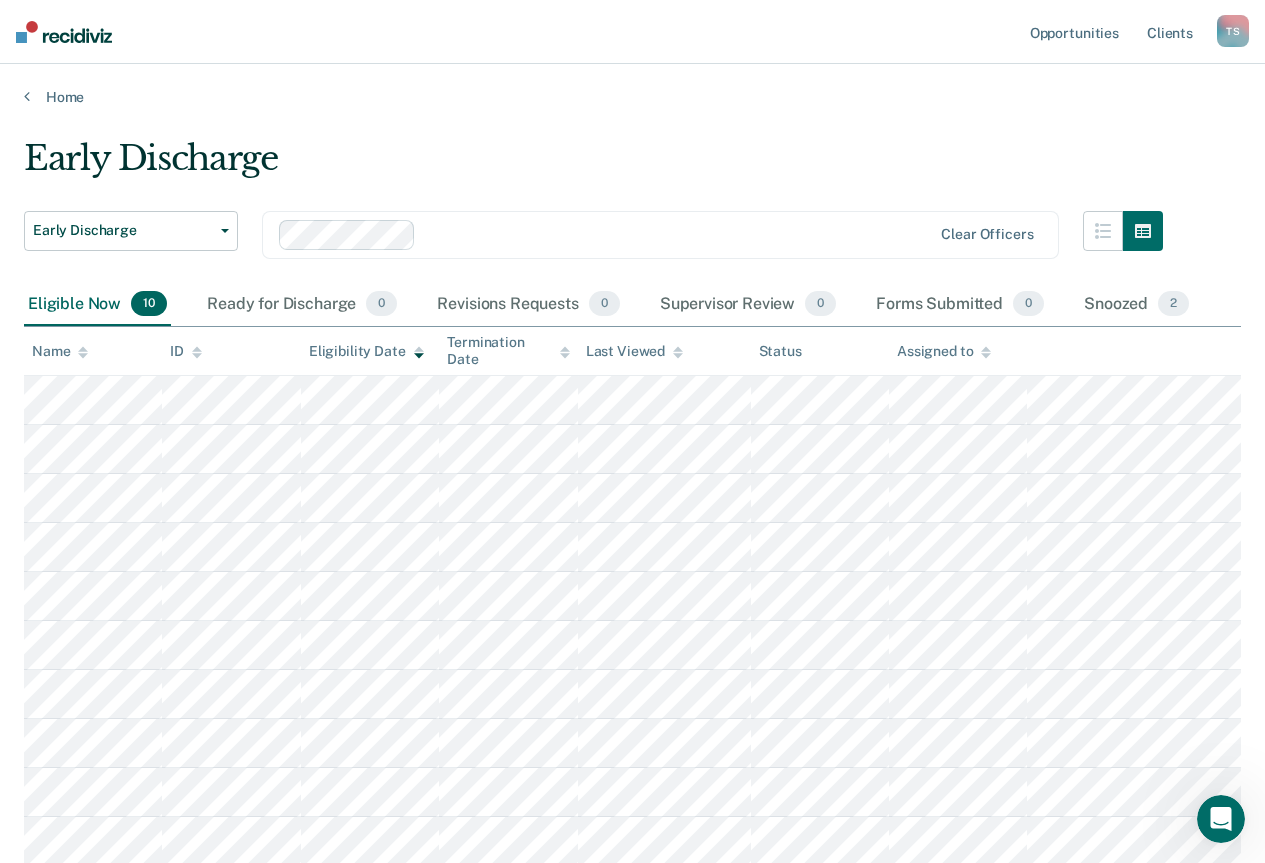click at bounding box center [1221, 819] 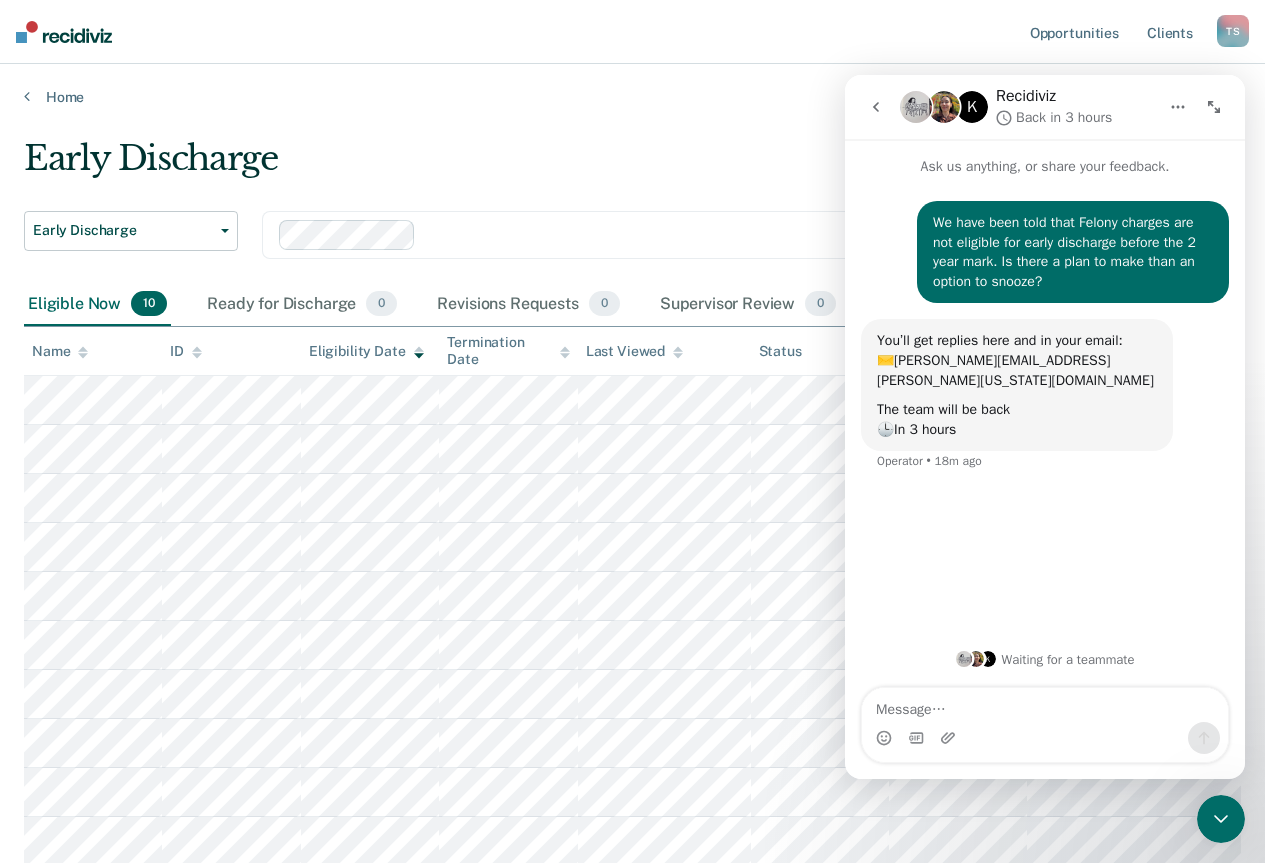click 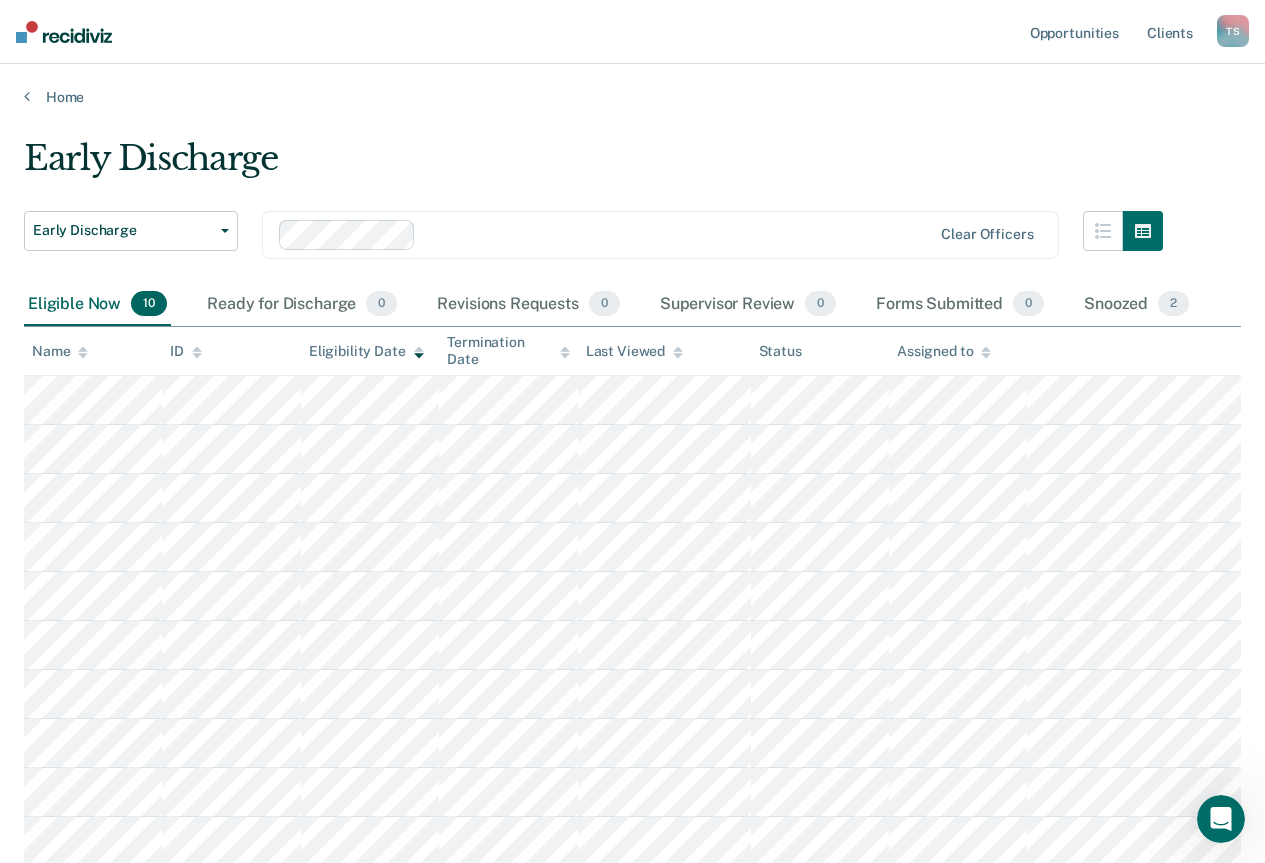 click 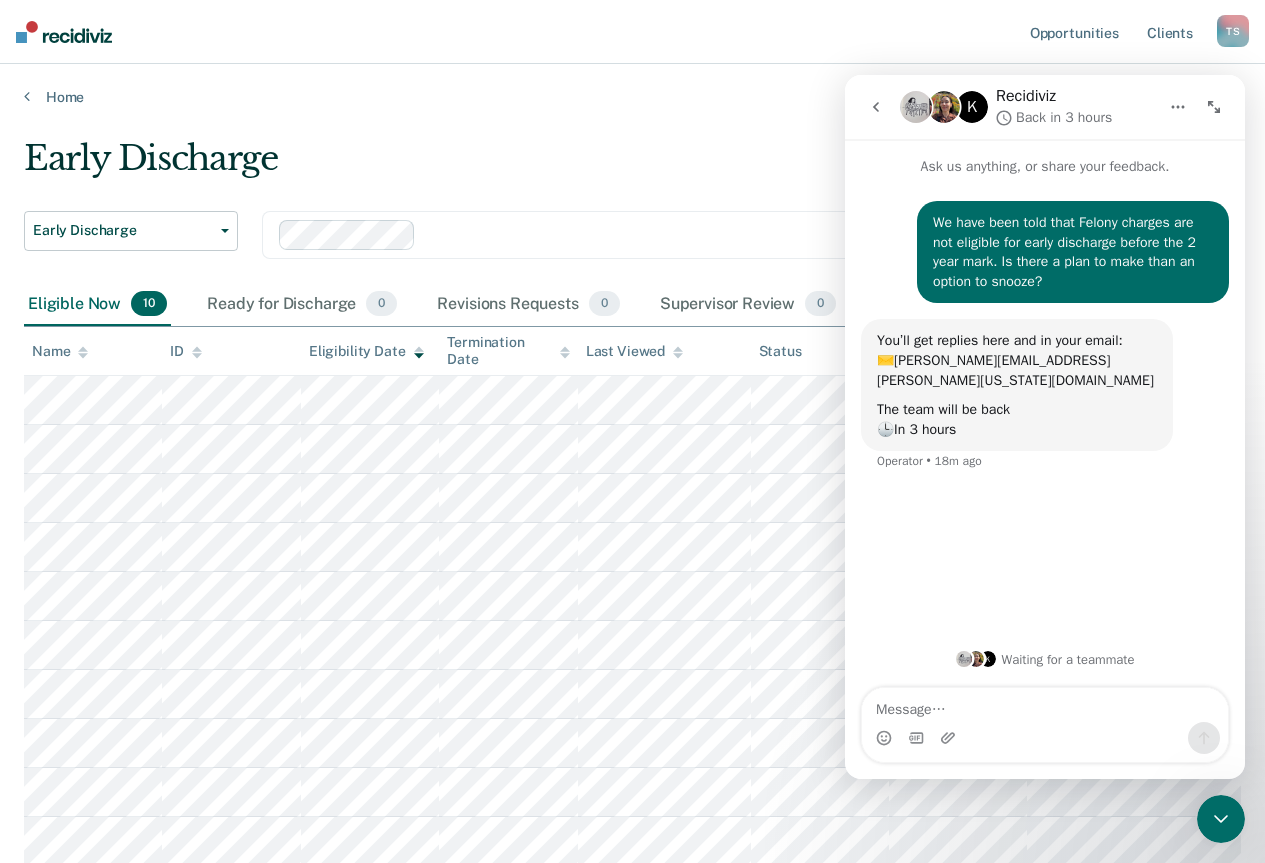 click 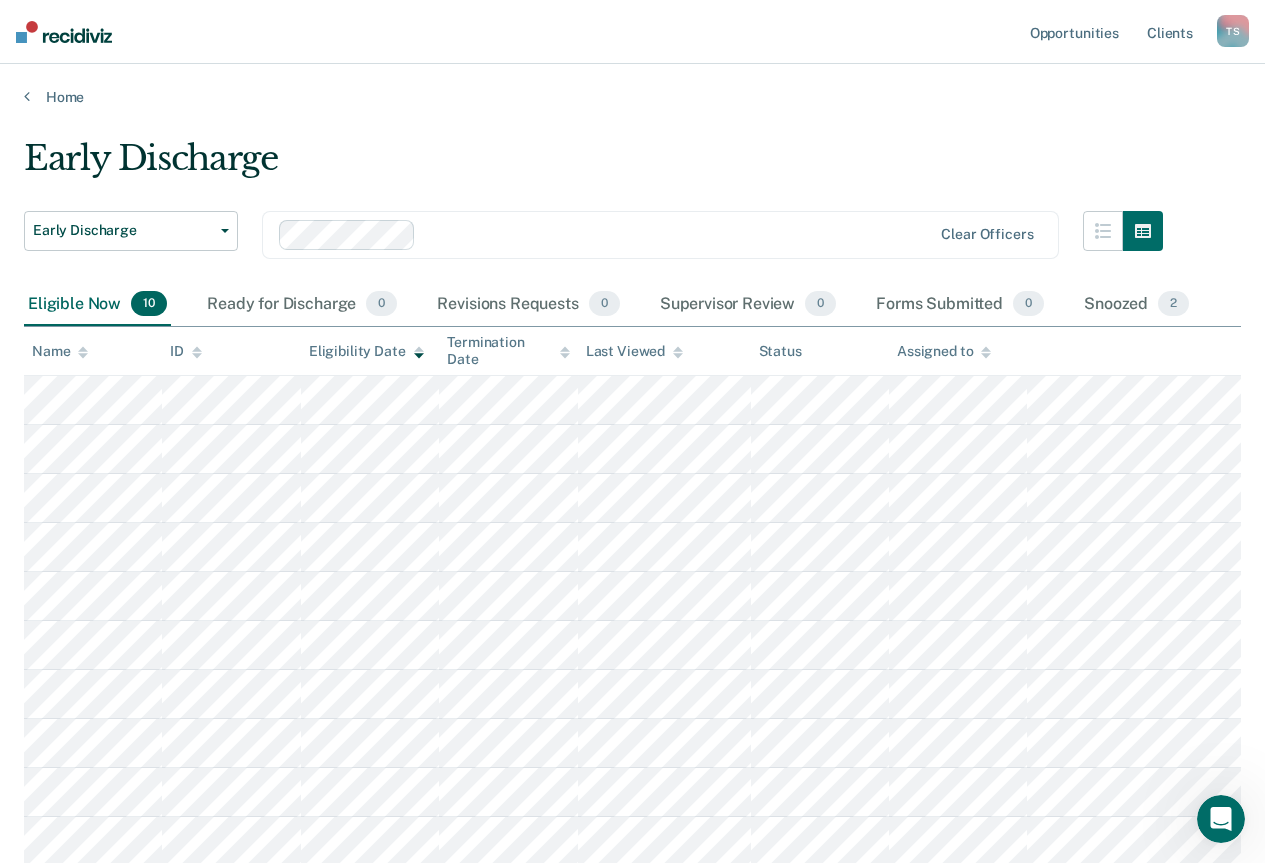 click 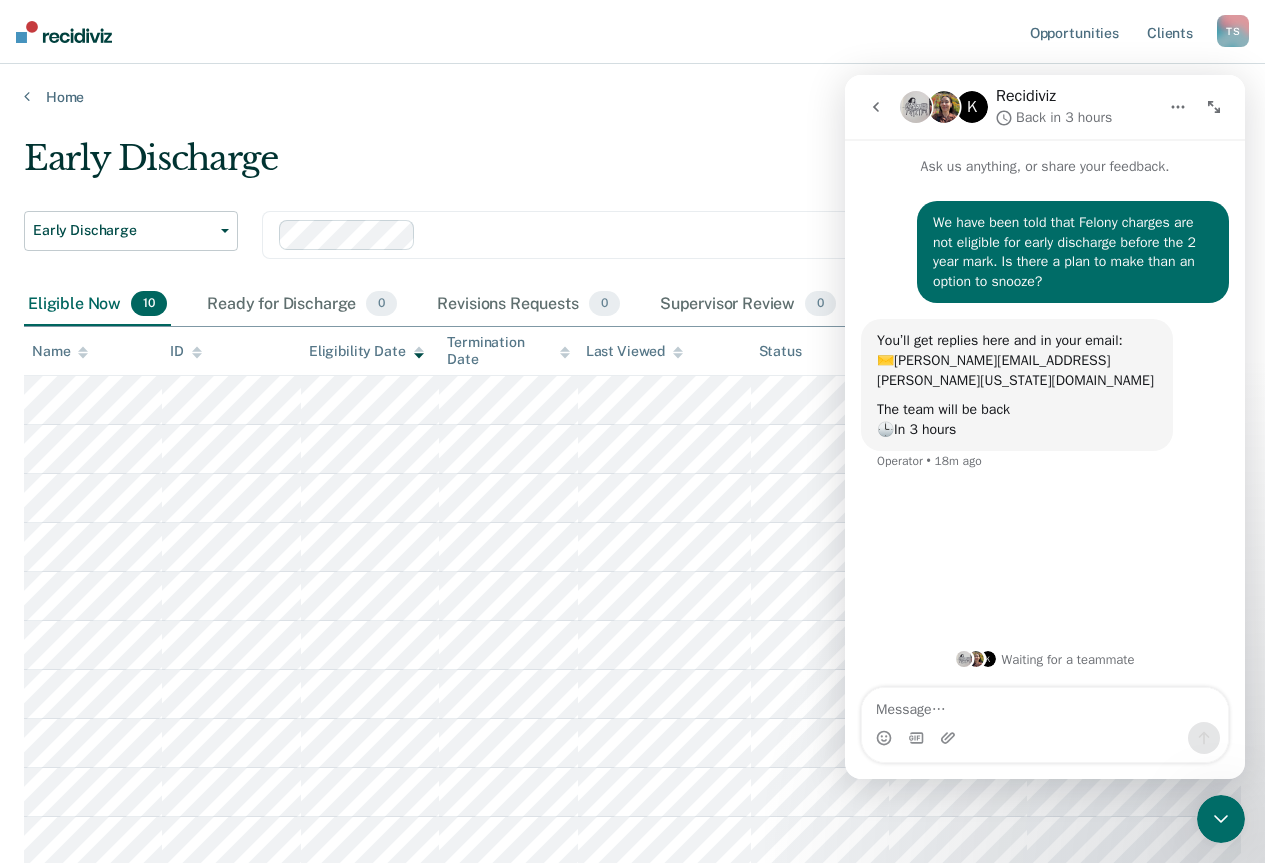 click 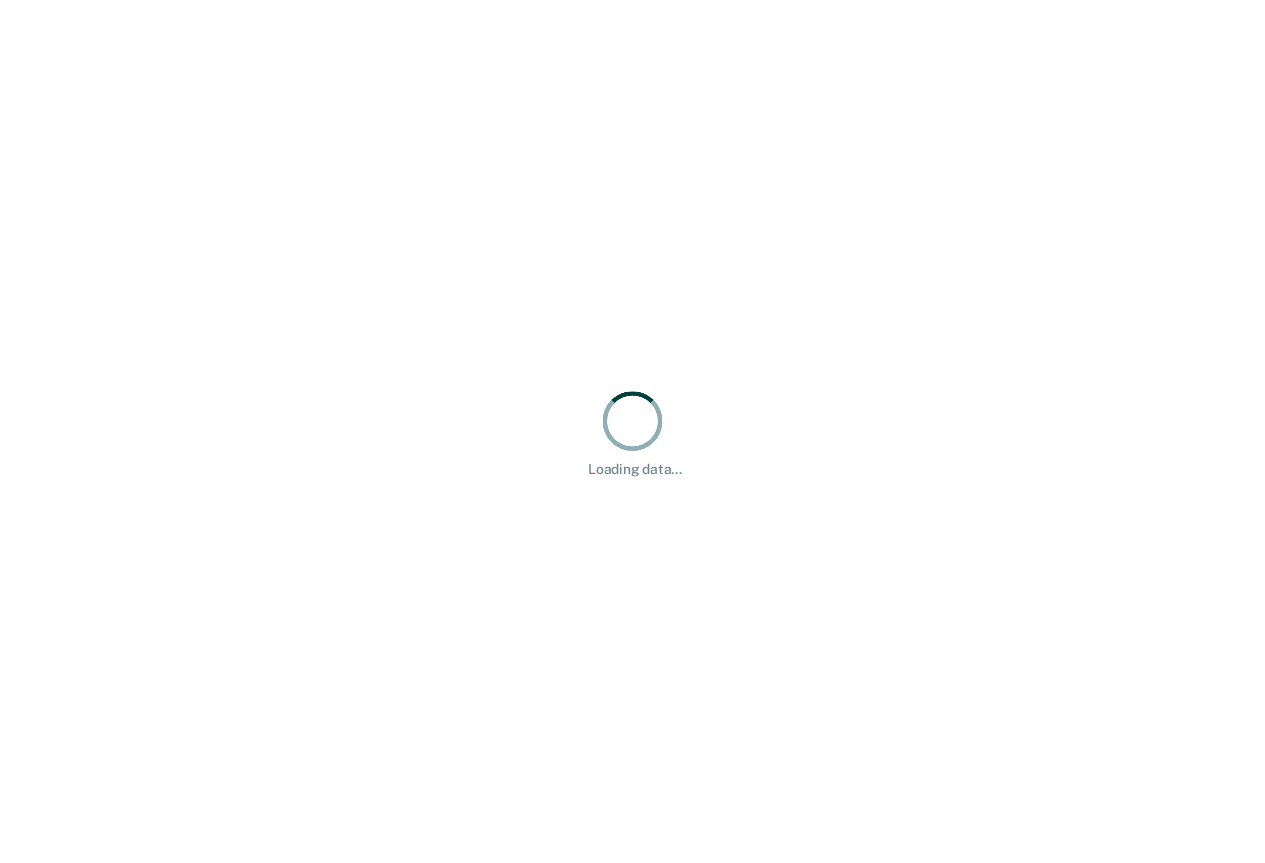 scroll, scrollTop: 0, scrollLeft: 0, axis: both 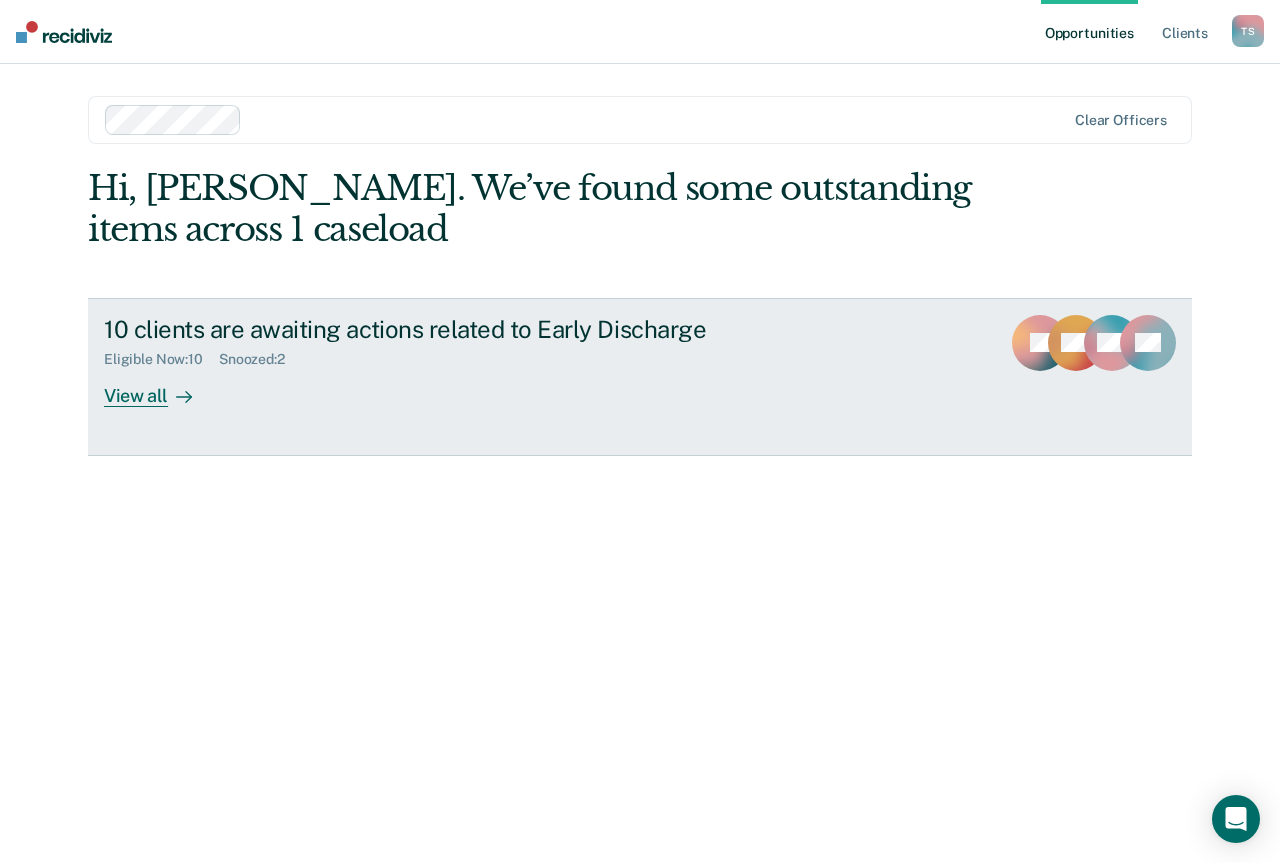 click at bounding box center (180, 395) 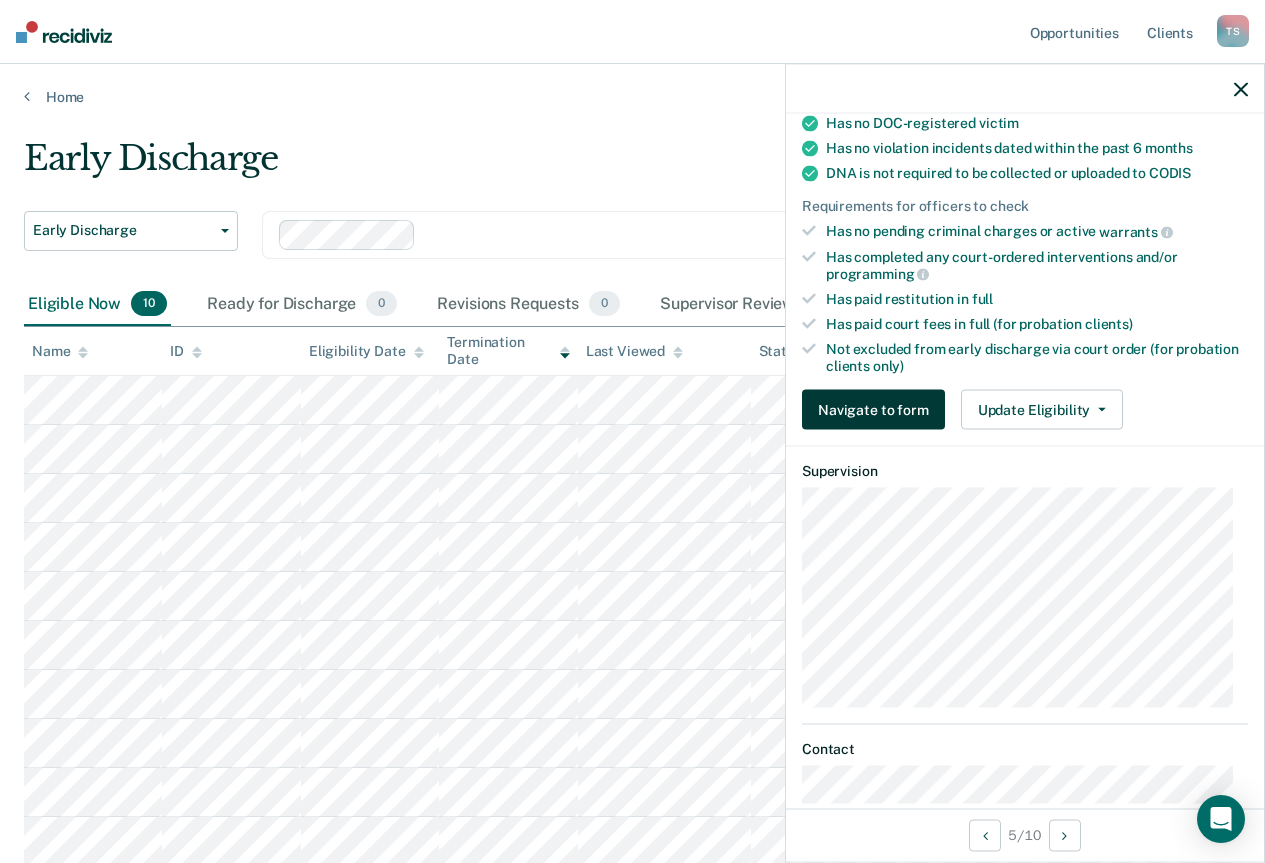 scroll, scrollTop: 500, scrollLeft: 0, axis: vertical 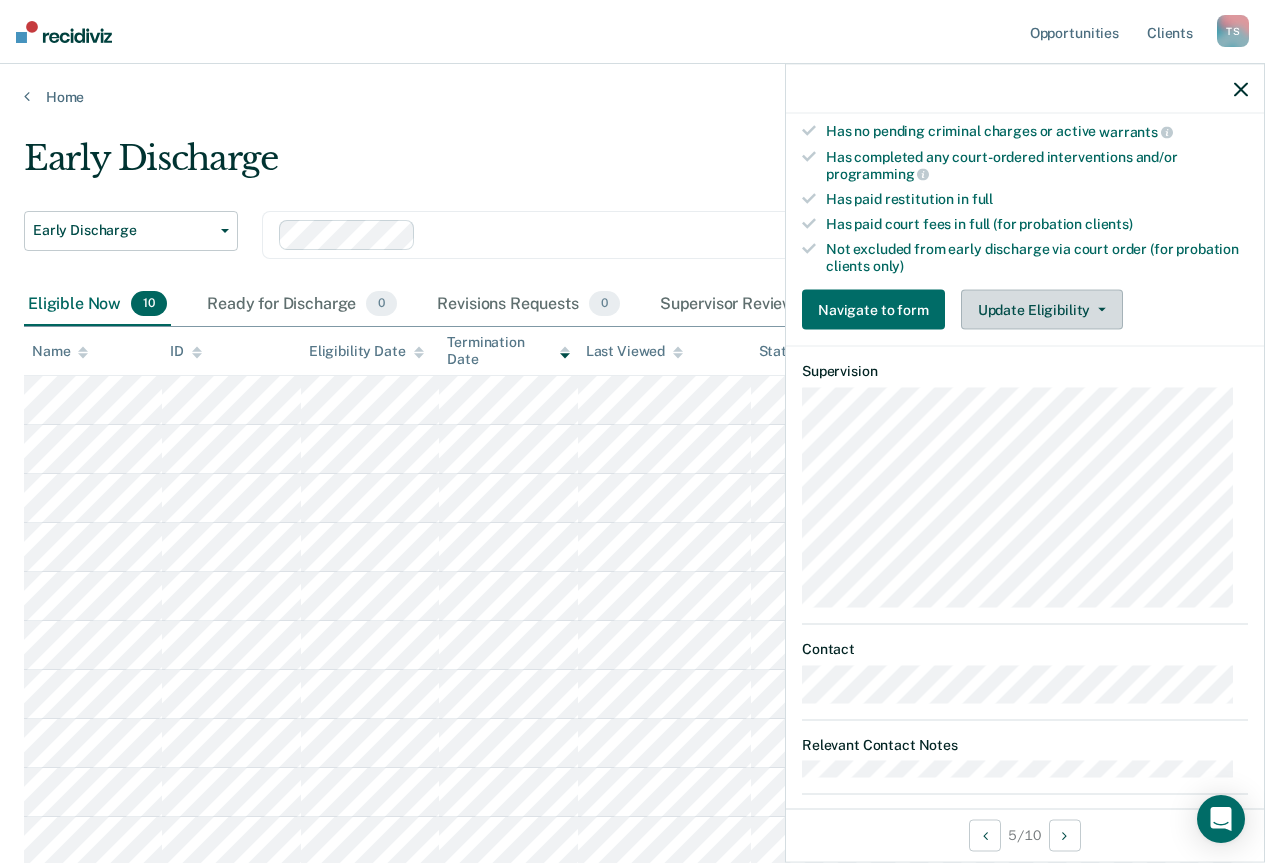 click on "Update Eligibility" at bounding box center (1042, 310) 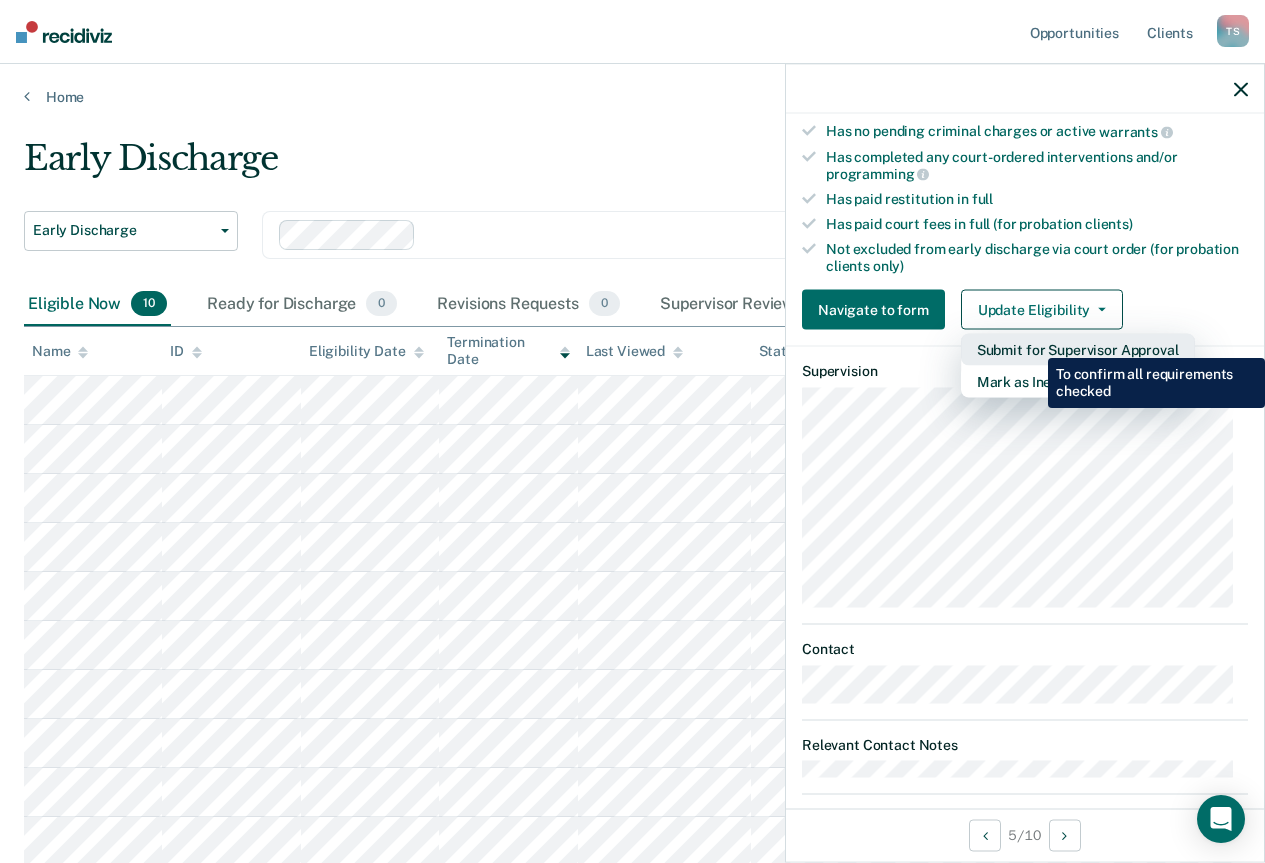 click on "Submit for Supervisor Approval" at bounding box center (1078, 350) 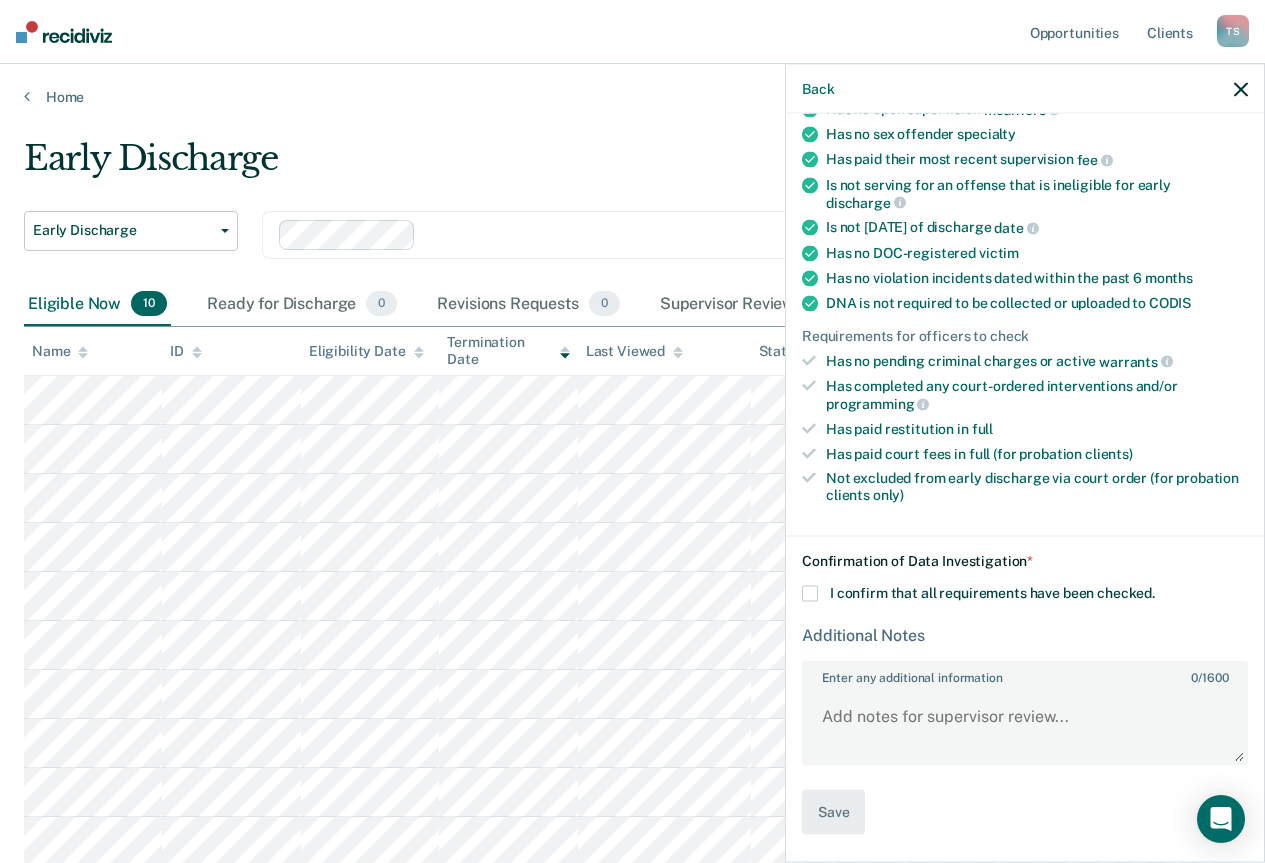 scroll, scrollTop: 268, scrollLeft: 0, axis: vertical 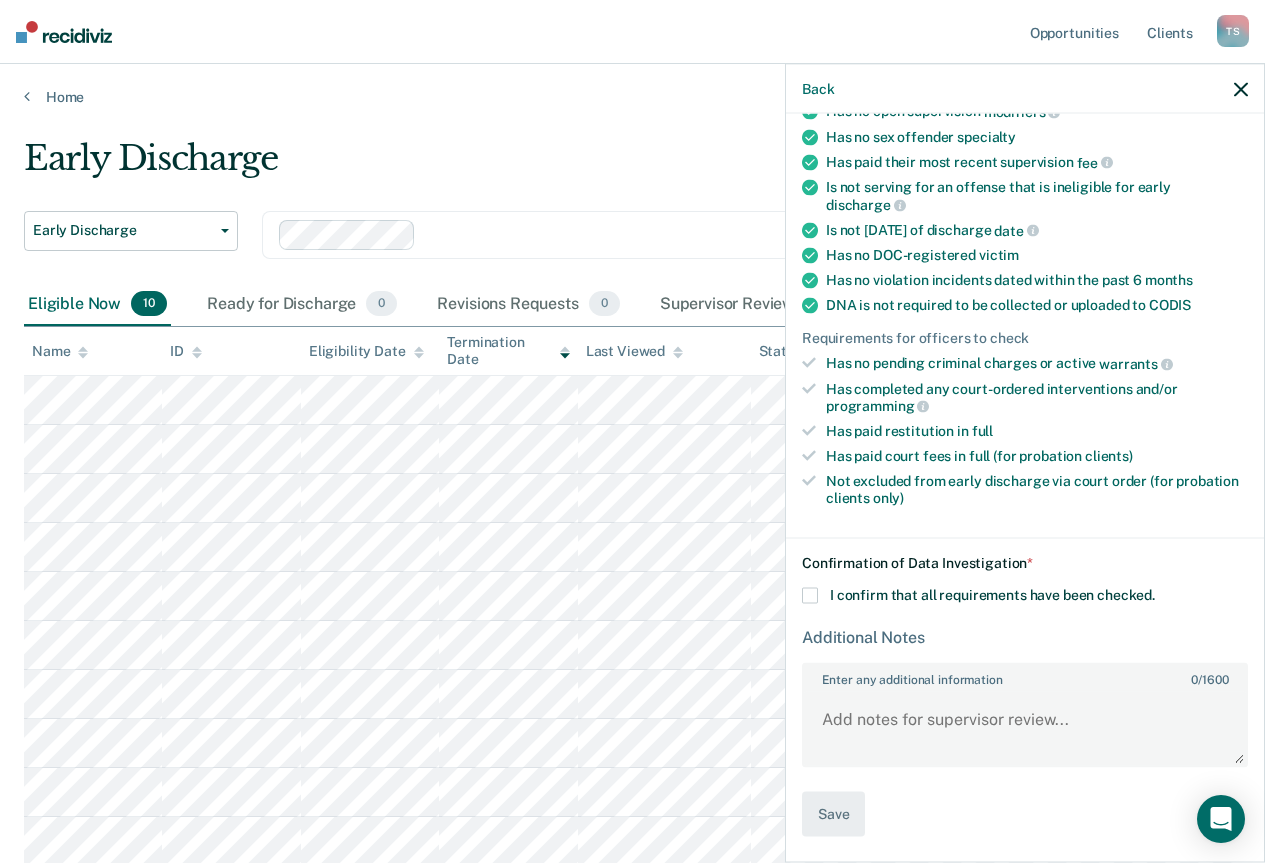 click at bounding box center [810, 596] 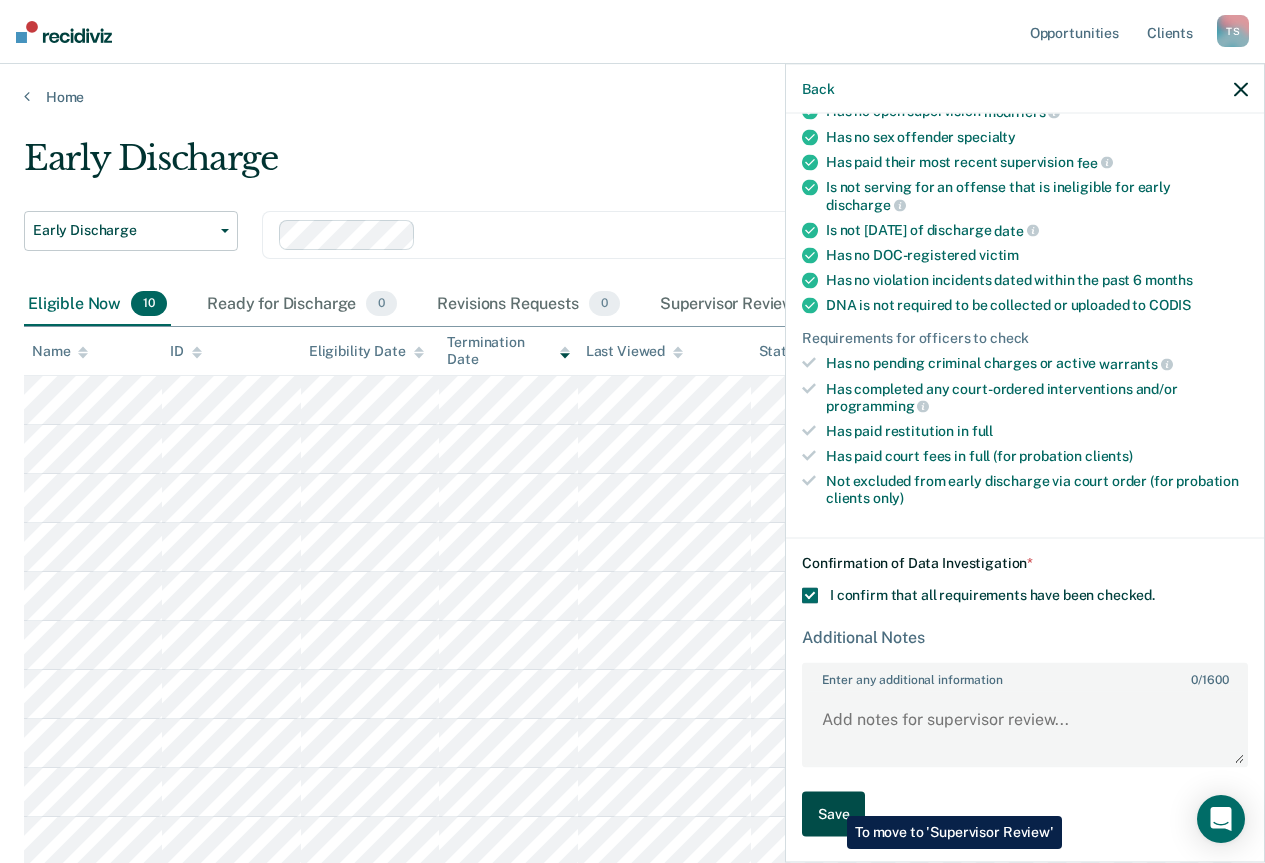click on "Save" at bounding box center (833, 814) 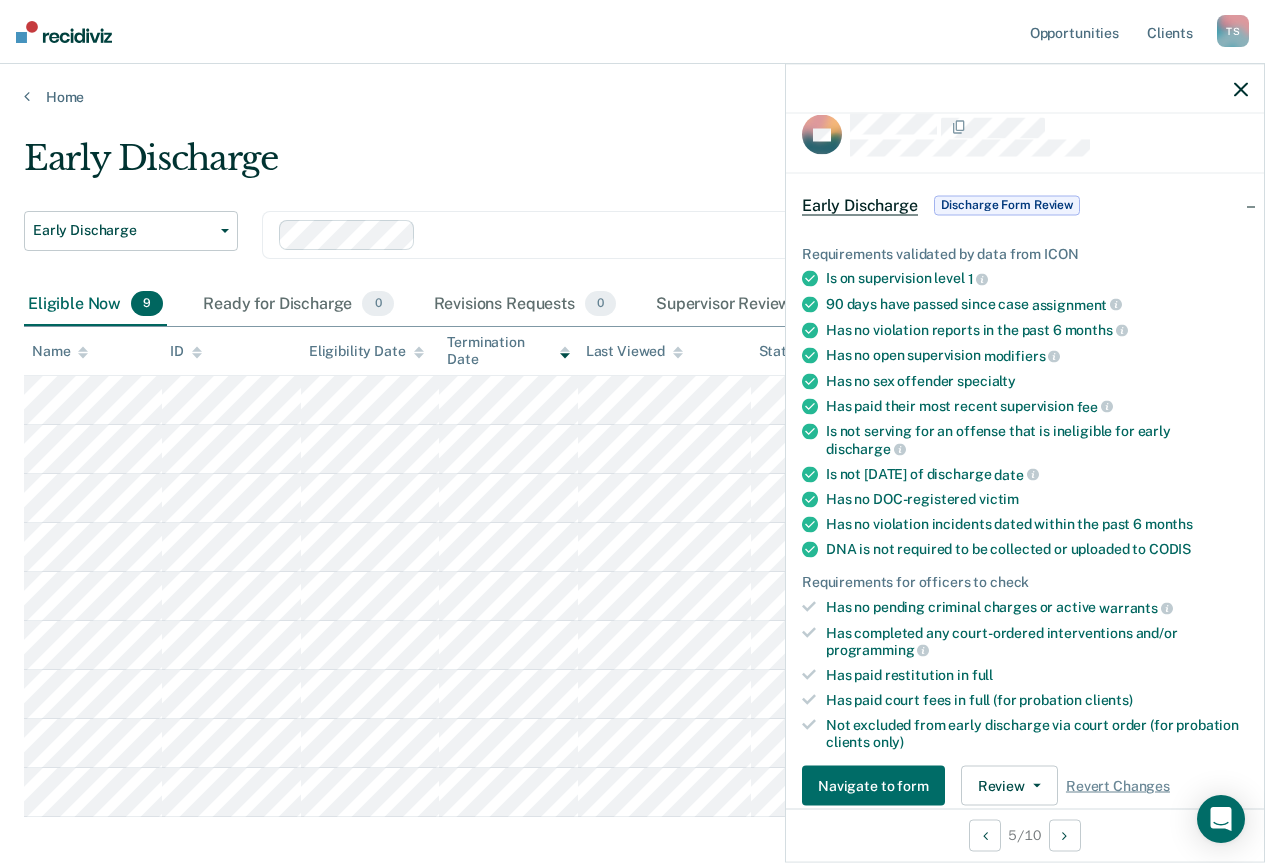 scroll, scrollTop: 0, scrollLeft: 0, axis: both 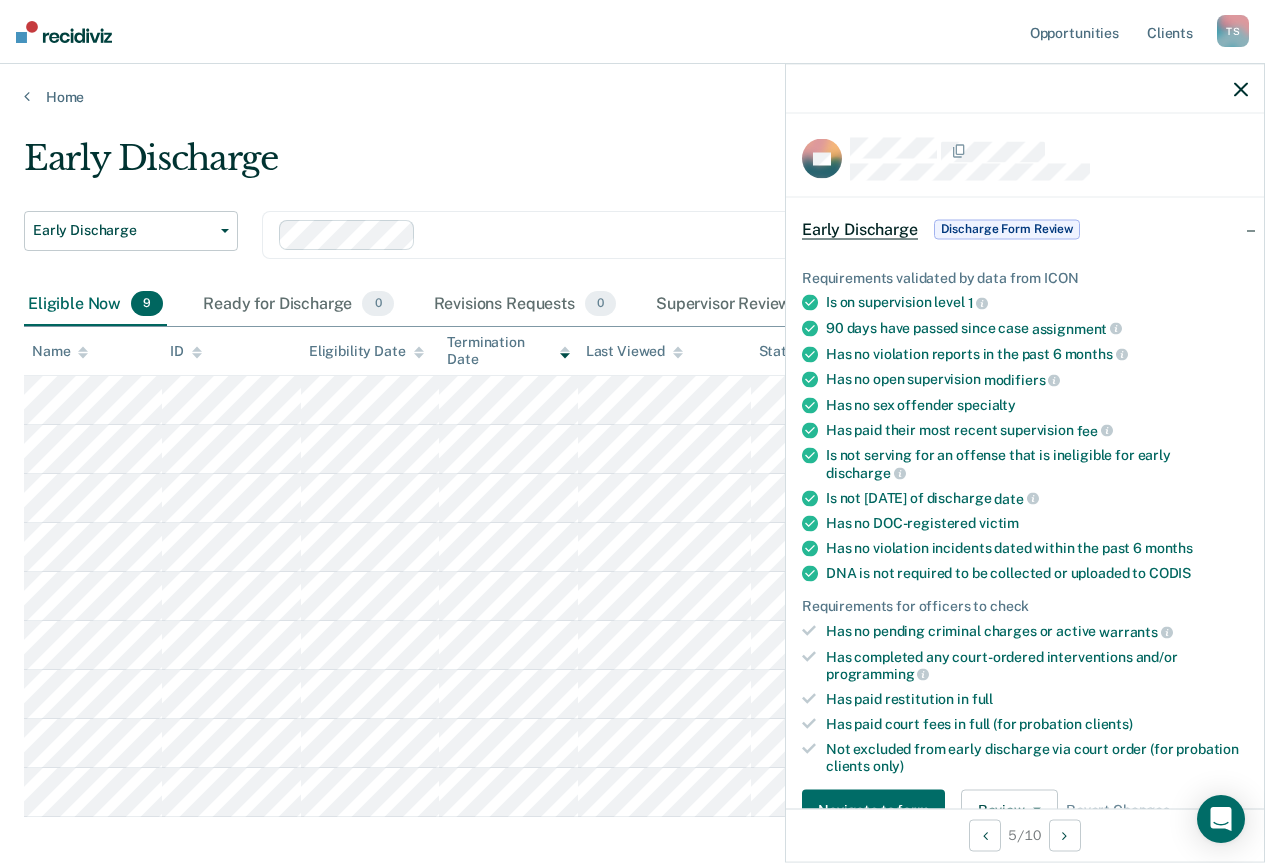click 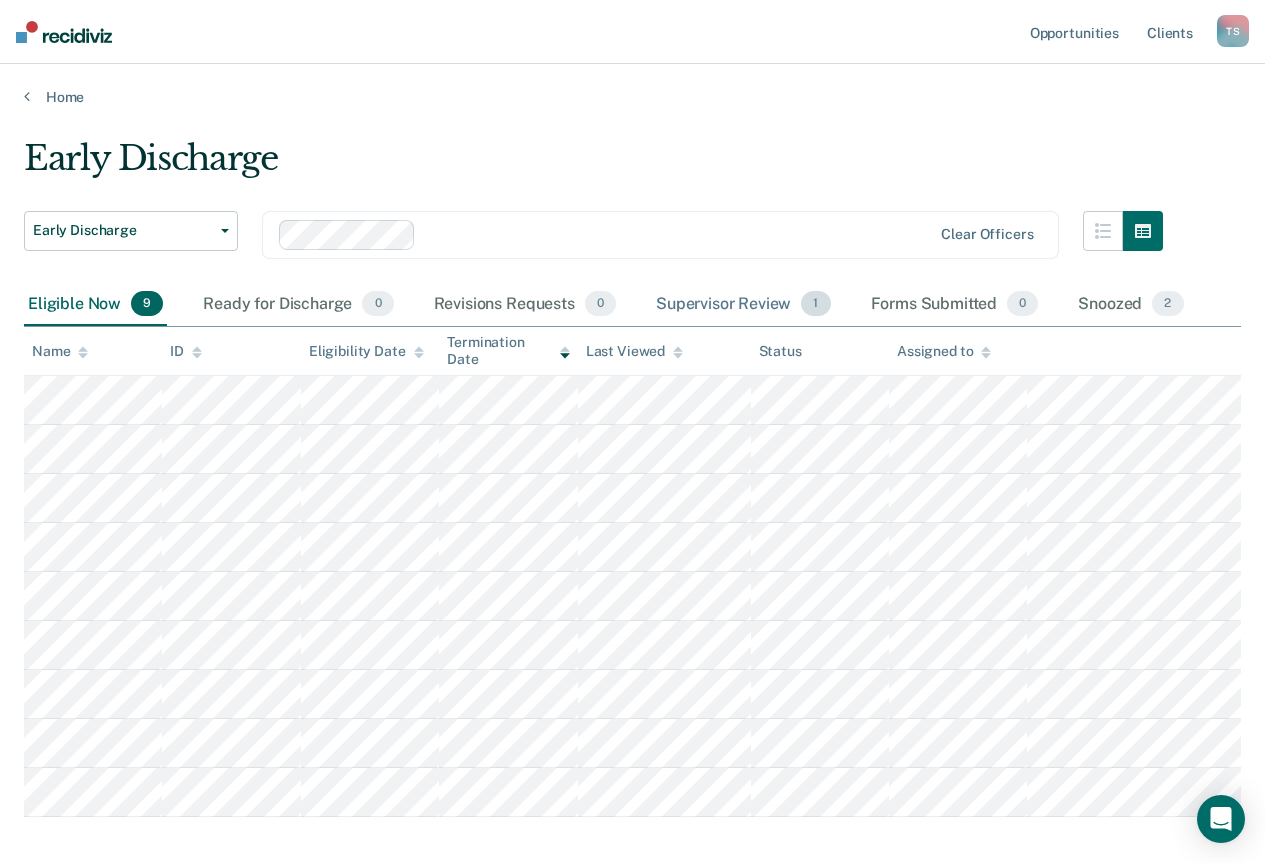 click on "Supervisor Review 1" at bounding box center (743, 305) 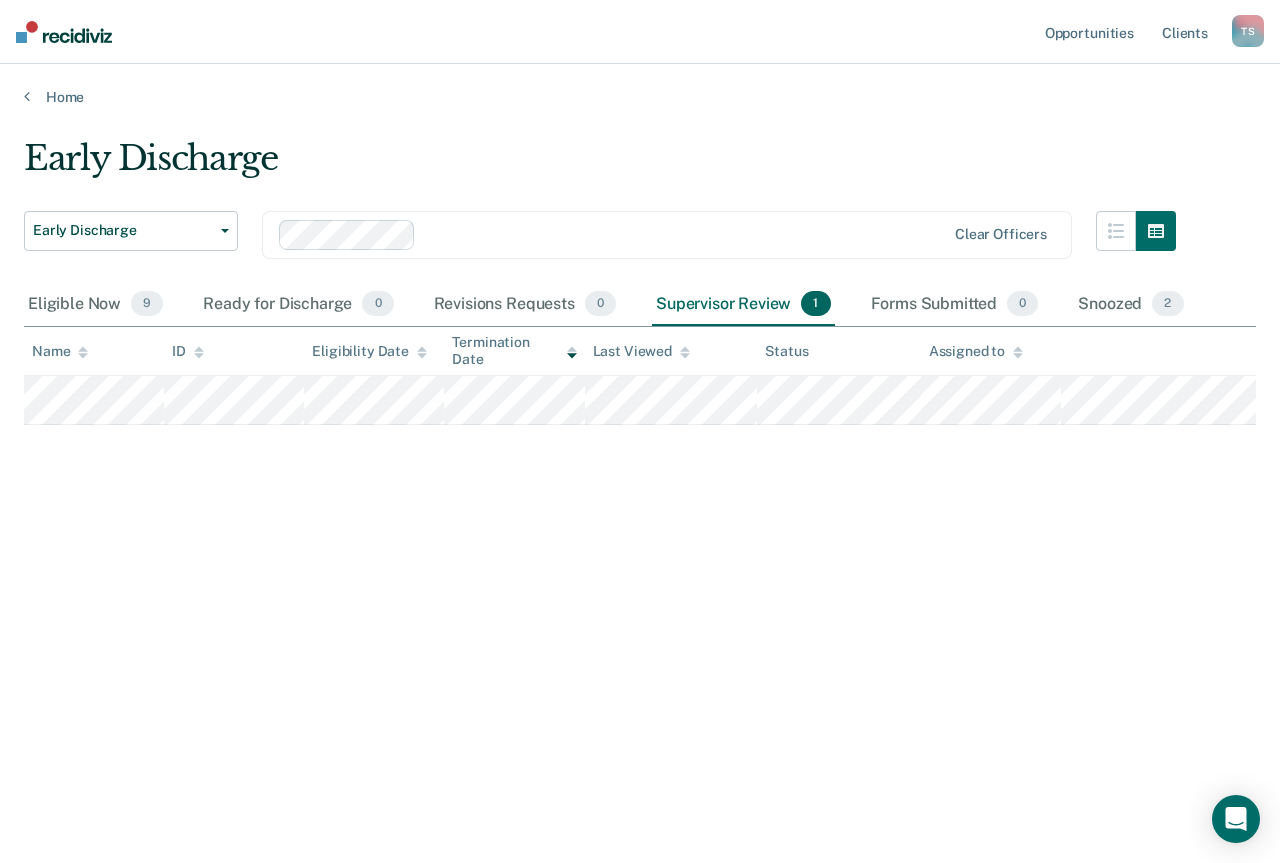 click on "Early Discharge   Early Discharge Early Discharge Clear   officers Eligible Now 9 Ready for Discharge 0 Revisions Requests 0 Supervisor Review 1 Forms Submitted 0 Snoozed 2
To pick up a draggable item, press the space bar.
While dragging, use the arrow keys to move the item.
Press space again to drop the item in its new position, or press escape to cancel.
Name ID Eligibility Date Termination Date Last Viewed Status Assigned to" at bounding box center [640, 425] 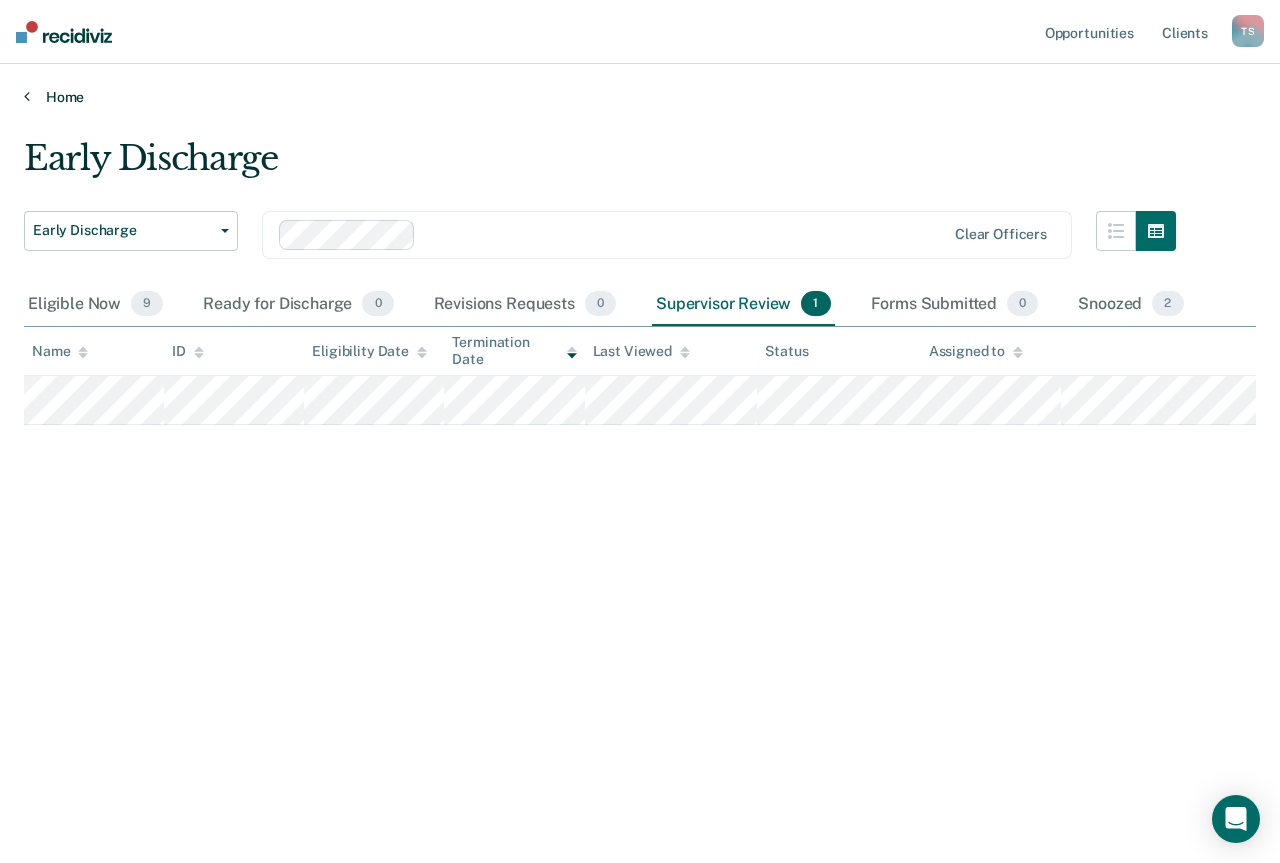 click on "Home" at bounding box center (640, 97) 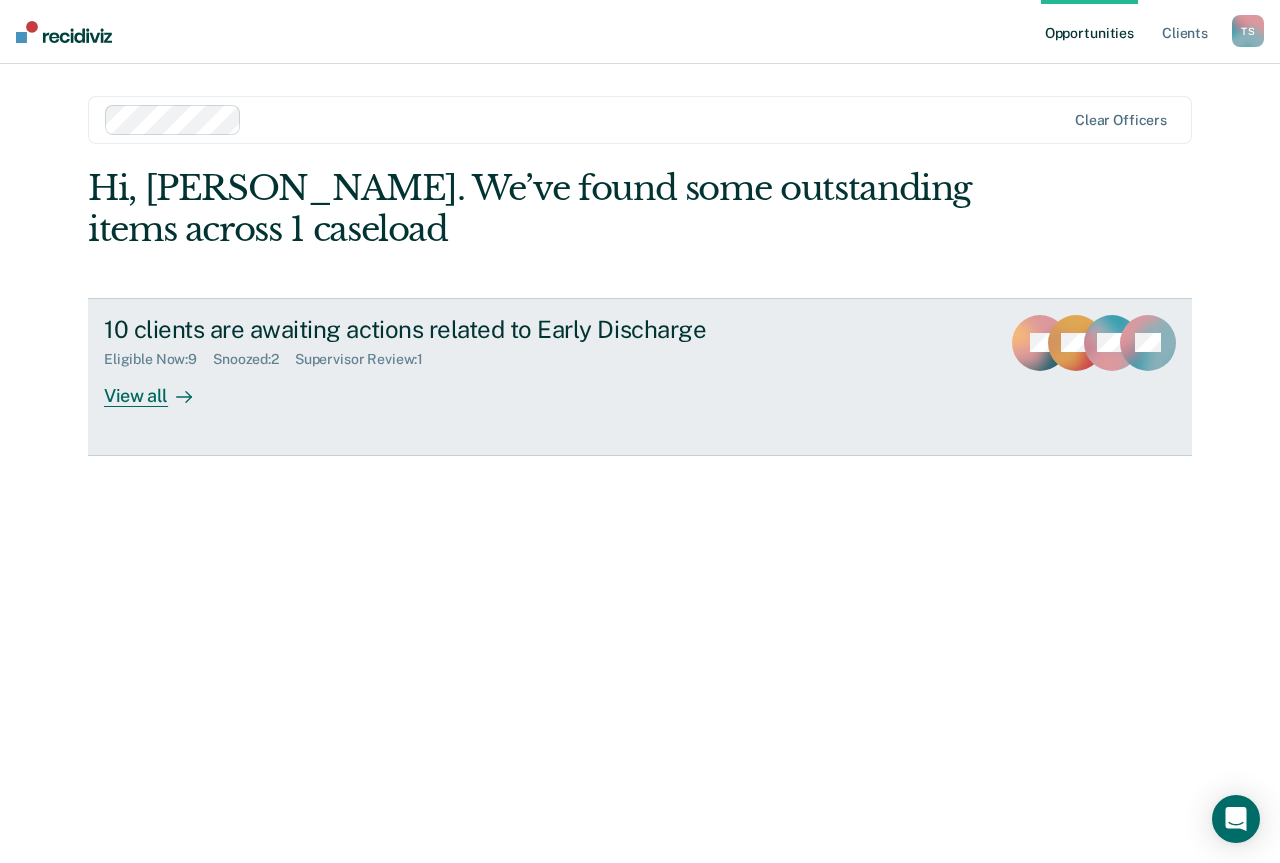 click on "View all" at bounding box center [160, 387] 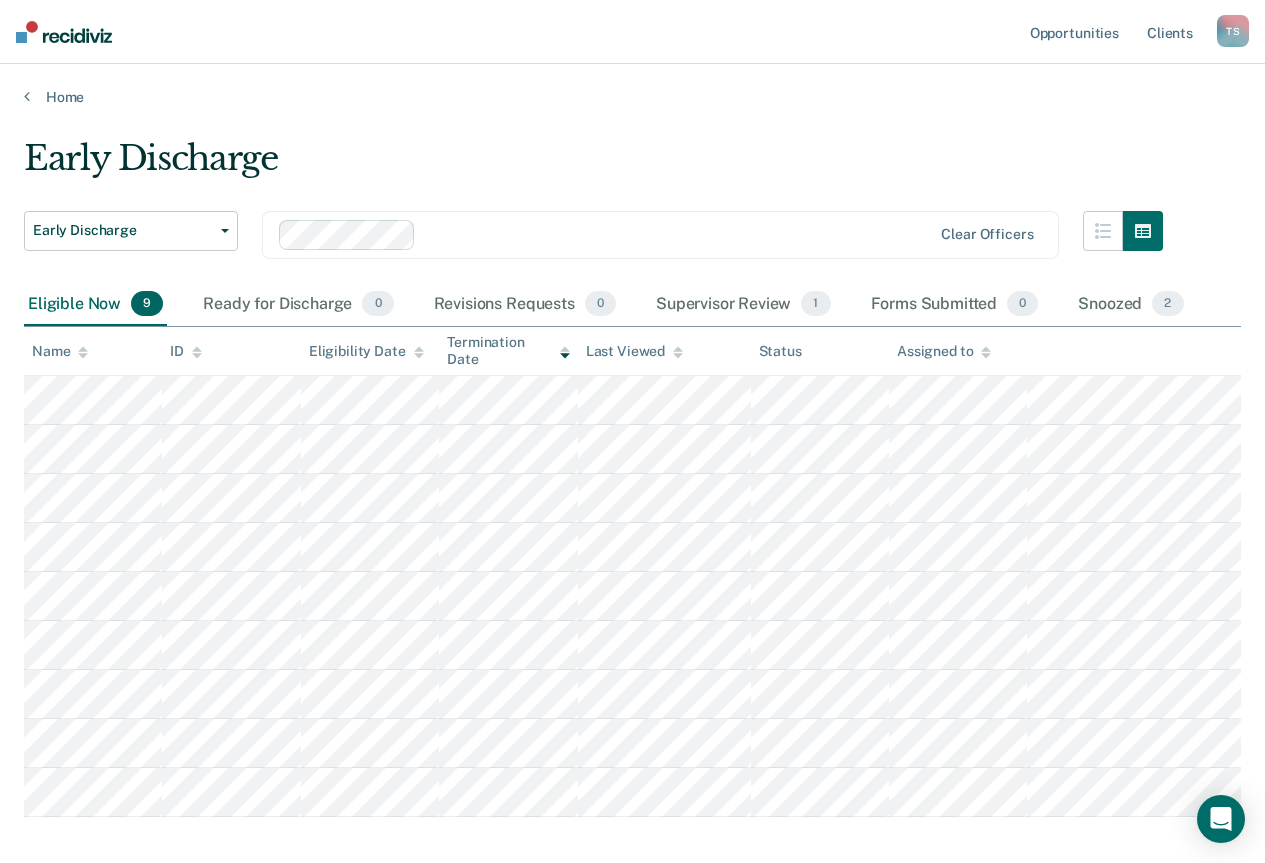 scroll, scrollTop: 98, scrollLeft: 0, axis: vertical 